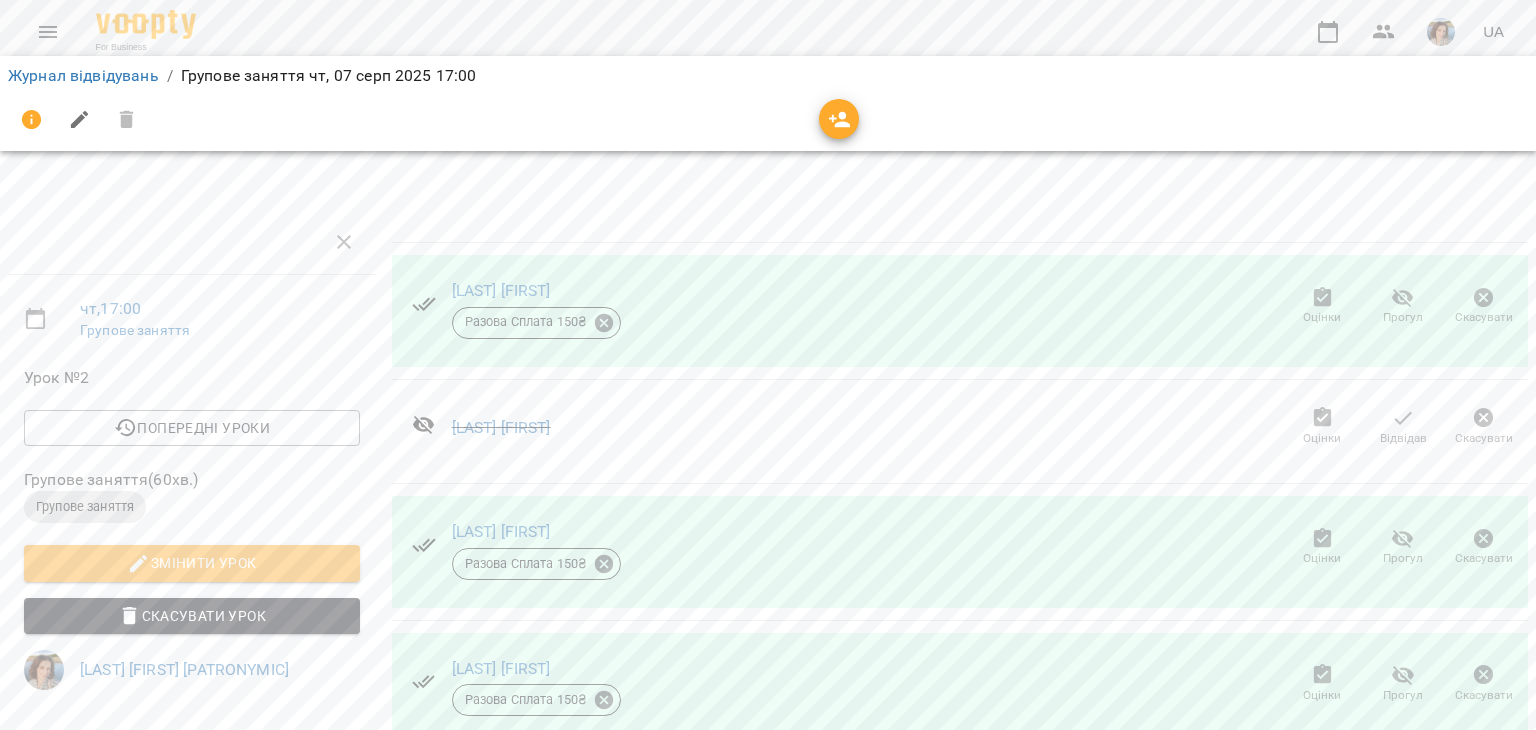 scroll, scrollTop: 0, scrollLeft: 0, axis: both 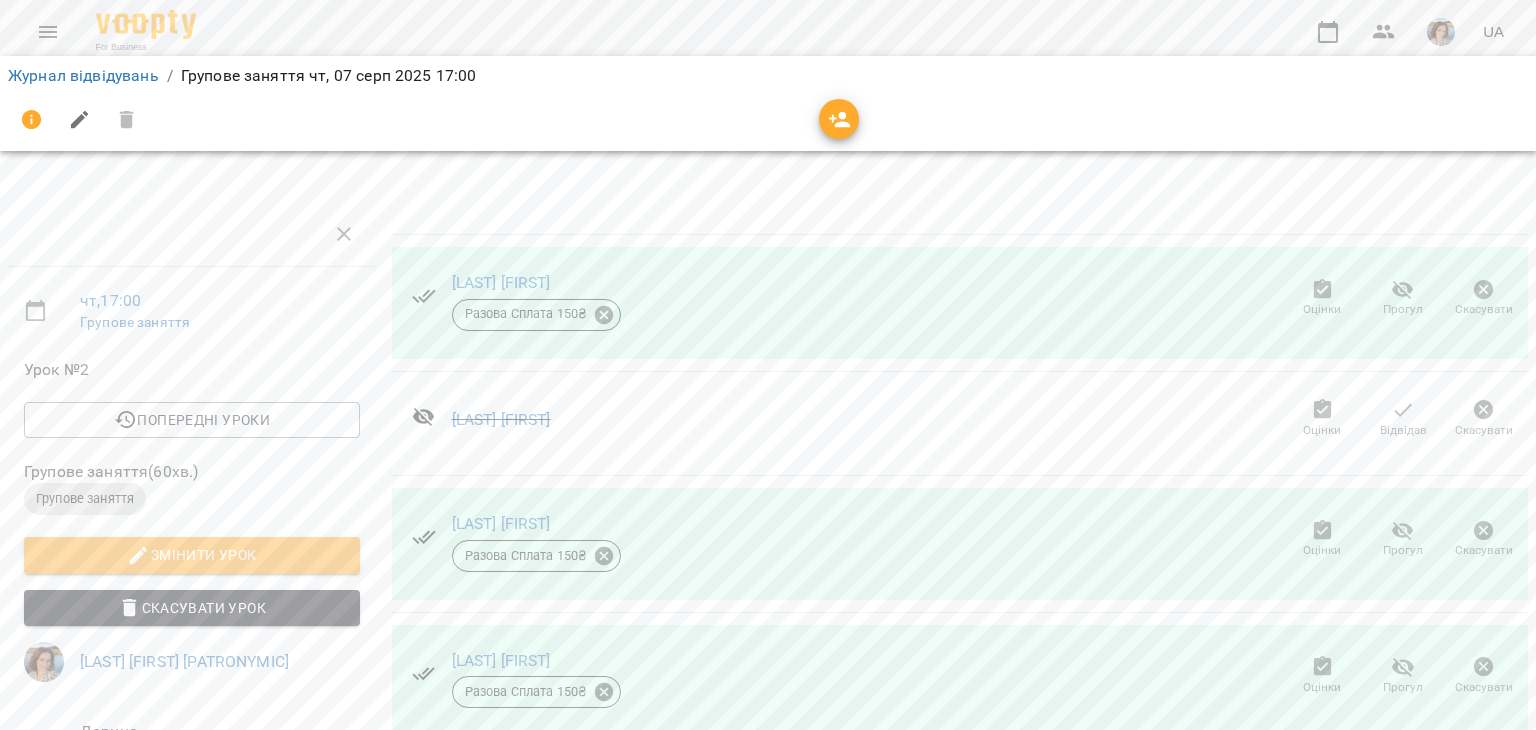 click on "Оцінки" at bounding box center [1322, 540] 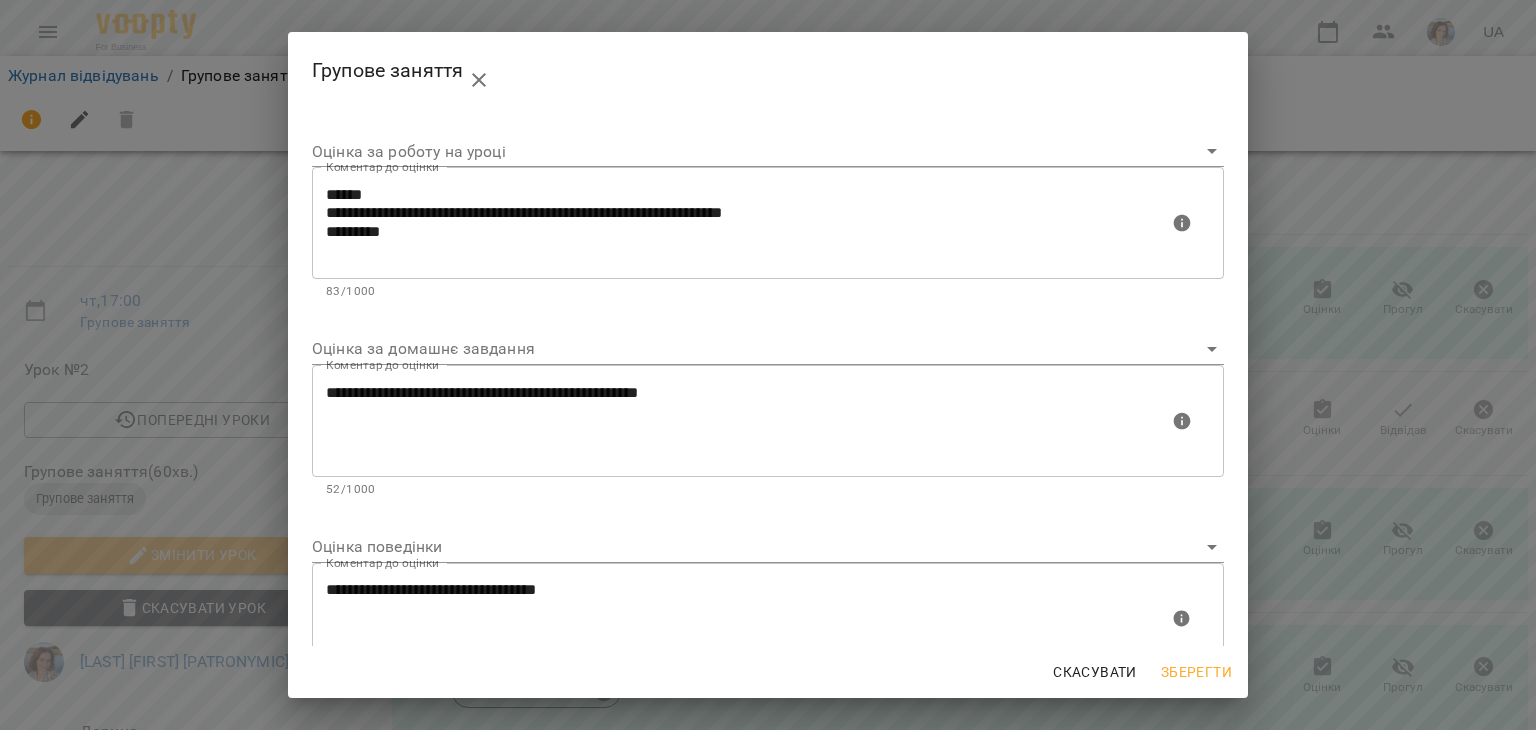 click on "Зберегти" at bounding box center (1196, 672) 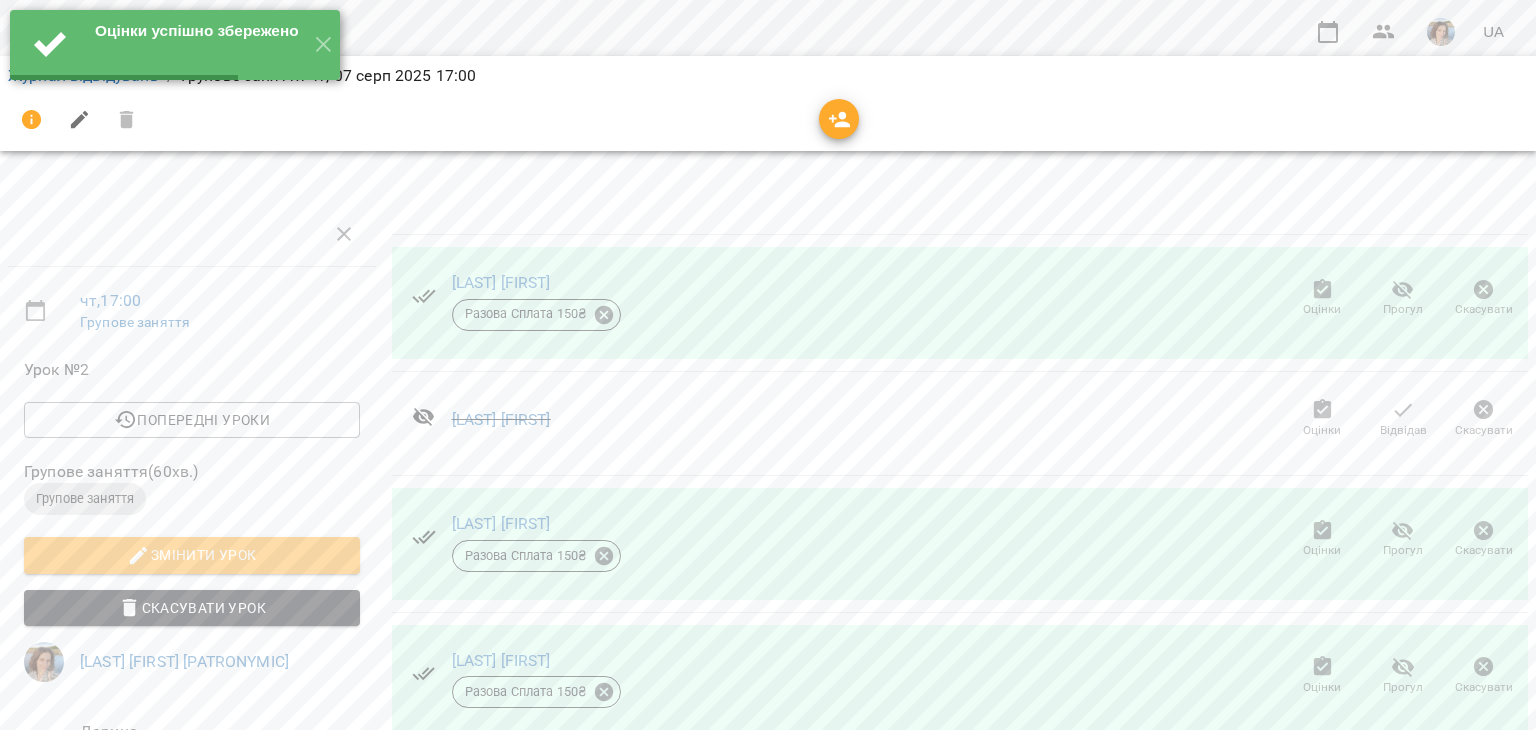 click 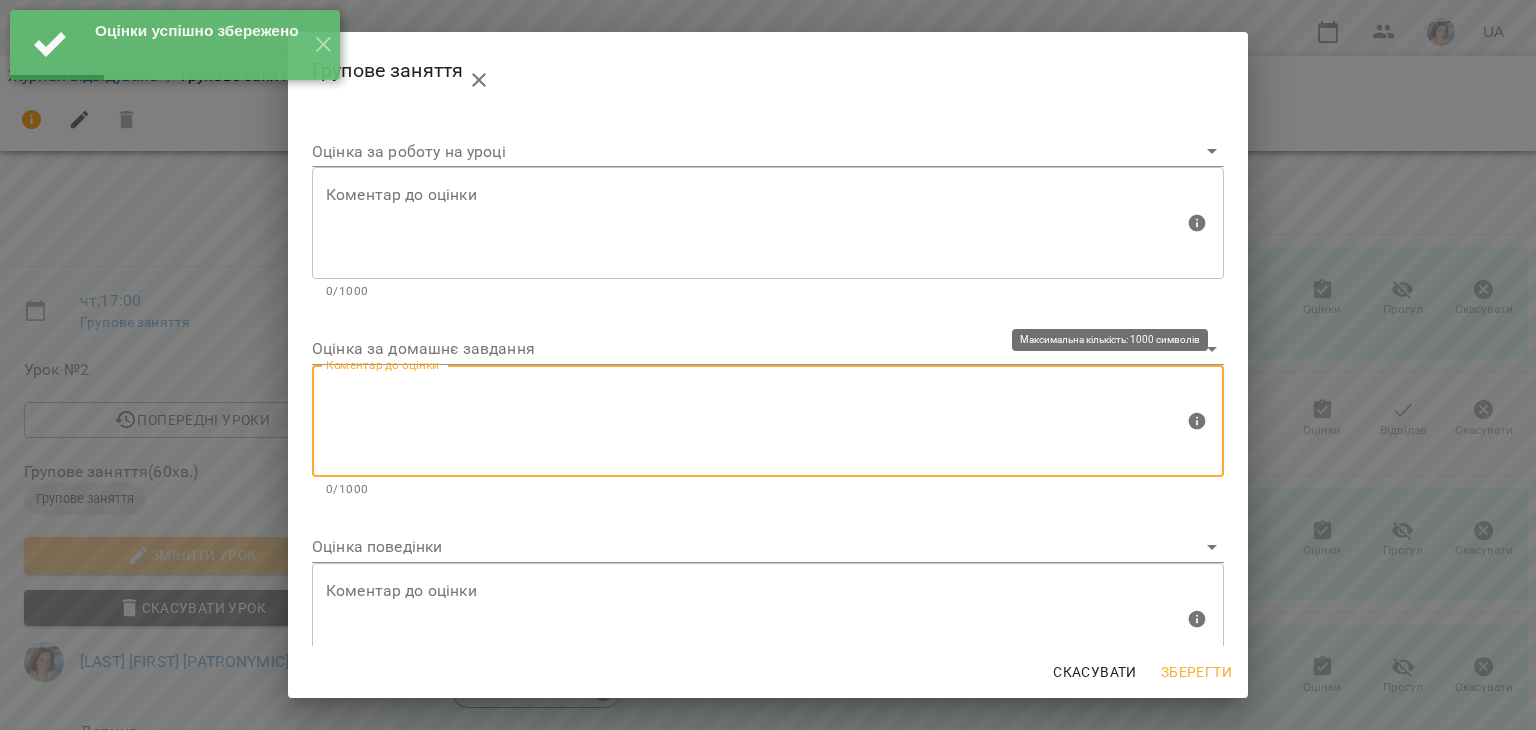 click at bounding box center [755, 421] 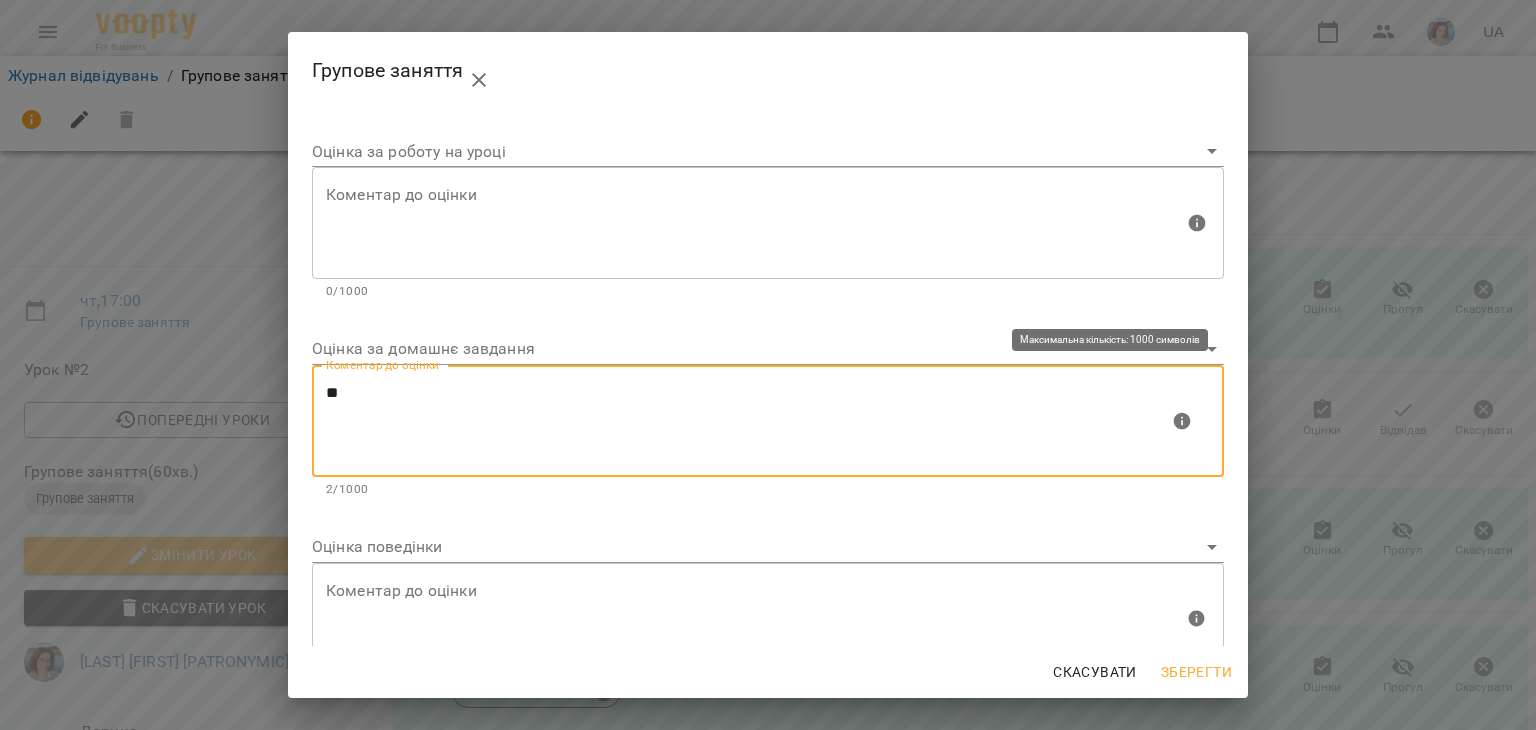 type on "*" 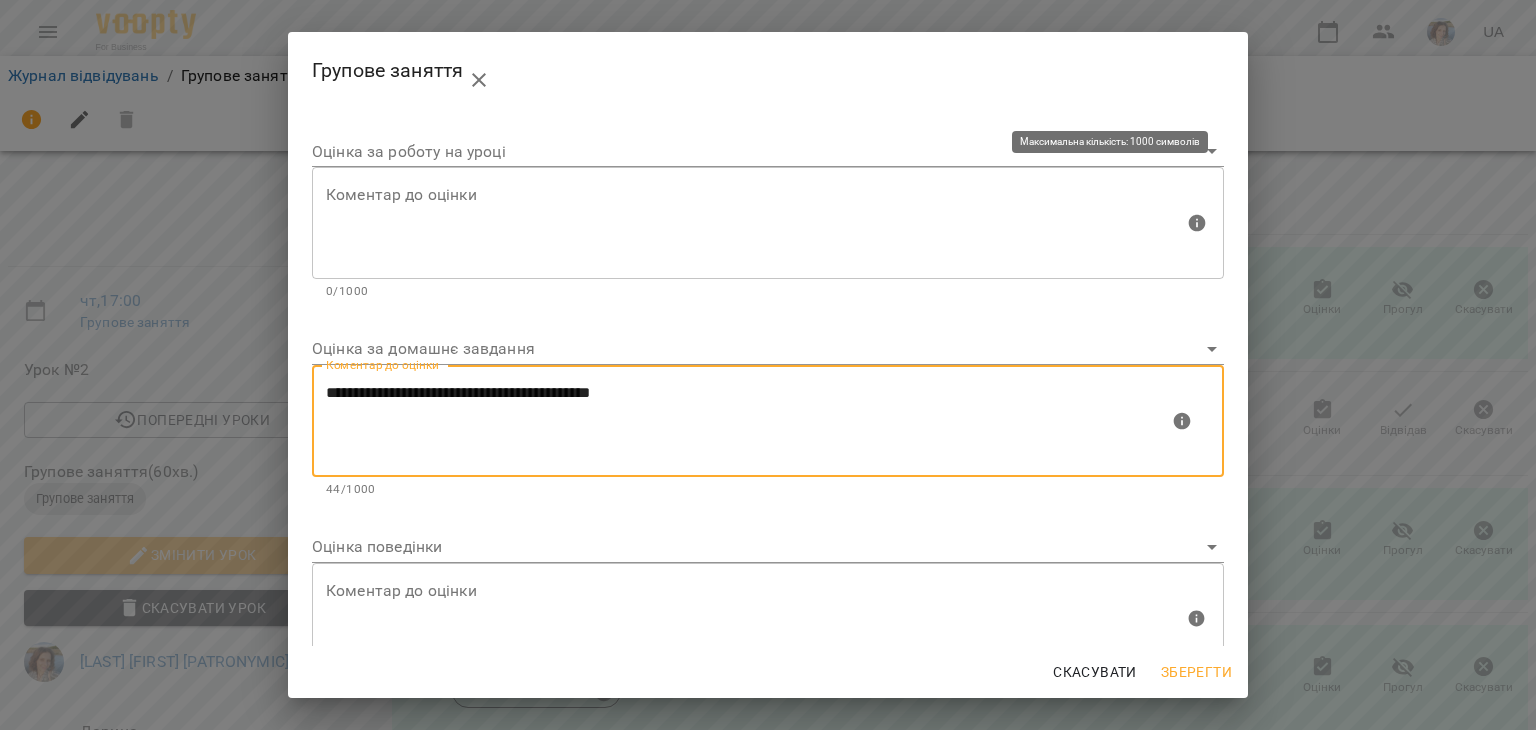 type on "**********" 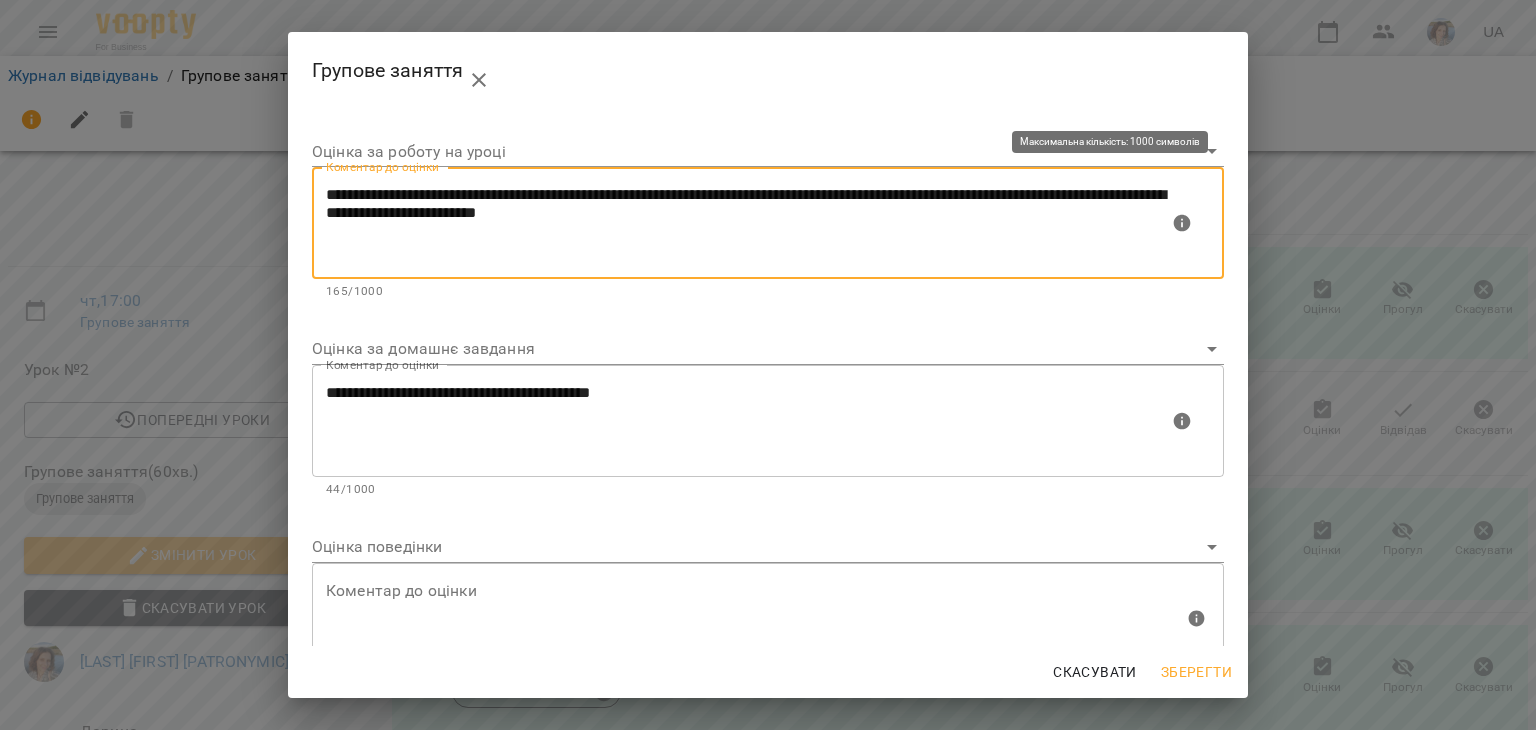 type on "**********" 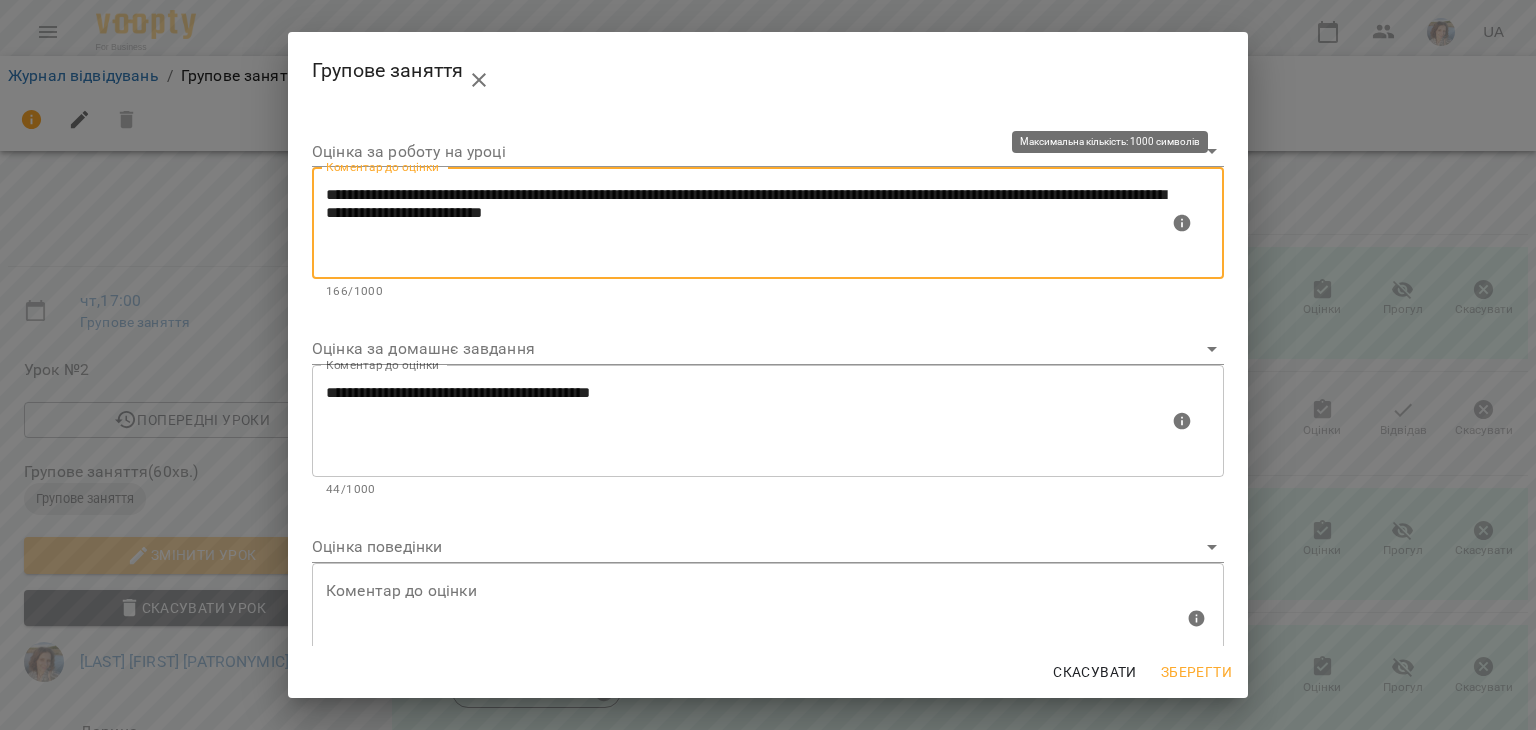 drag, startPoint x: 850, startPoint y: 222, endPoint x: 327, endPoint y: 191, distance: 523.9179 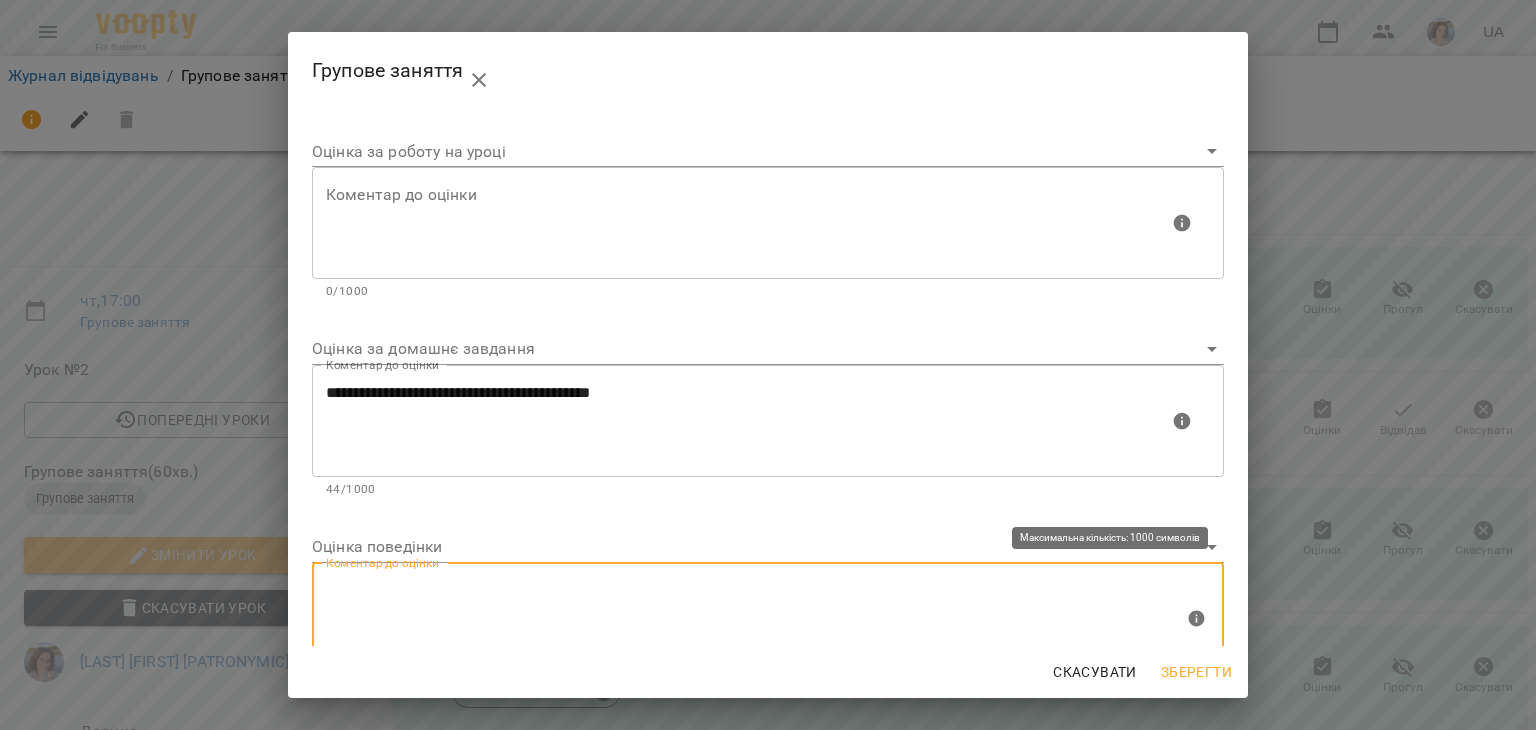 click at bounding box center [755, 618] 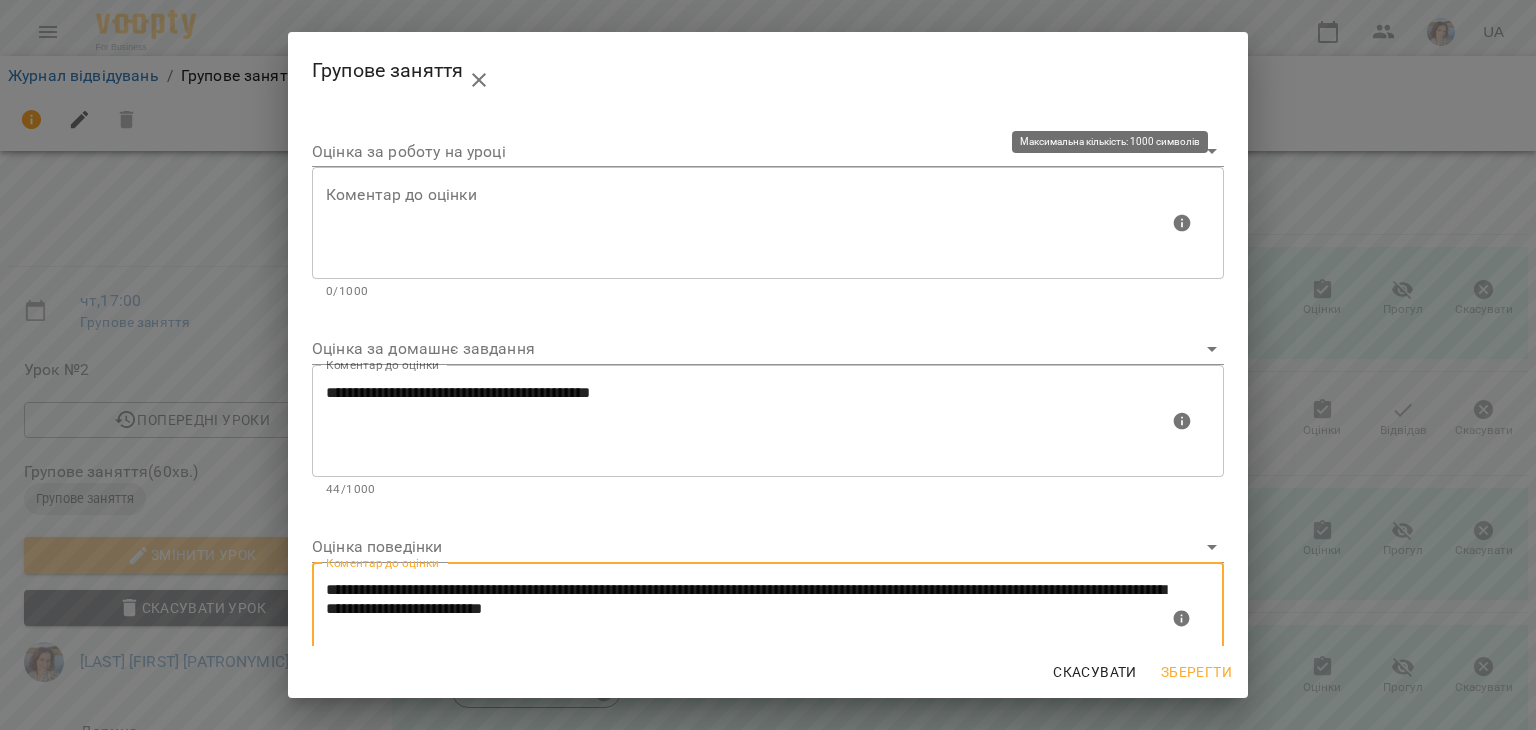 type on "**********" 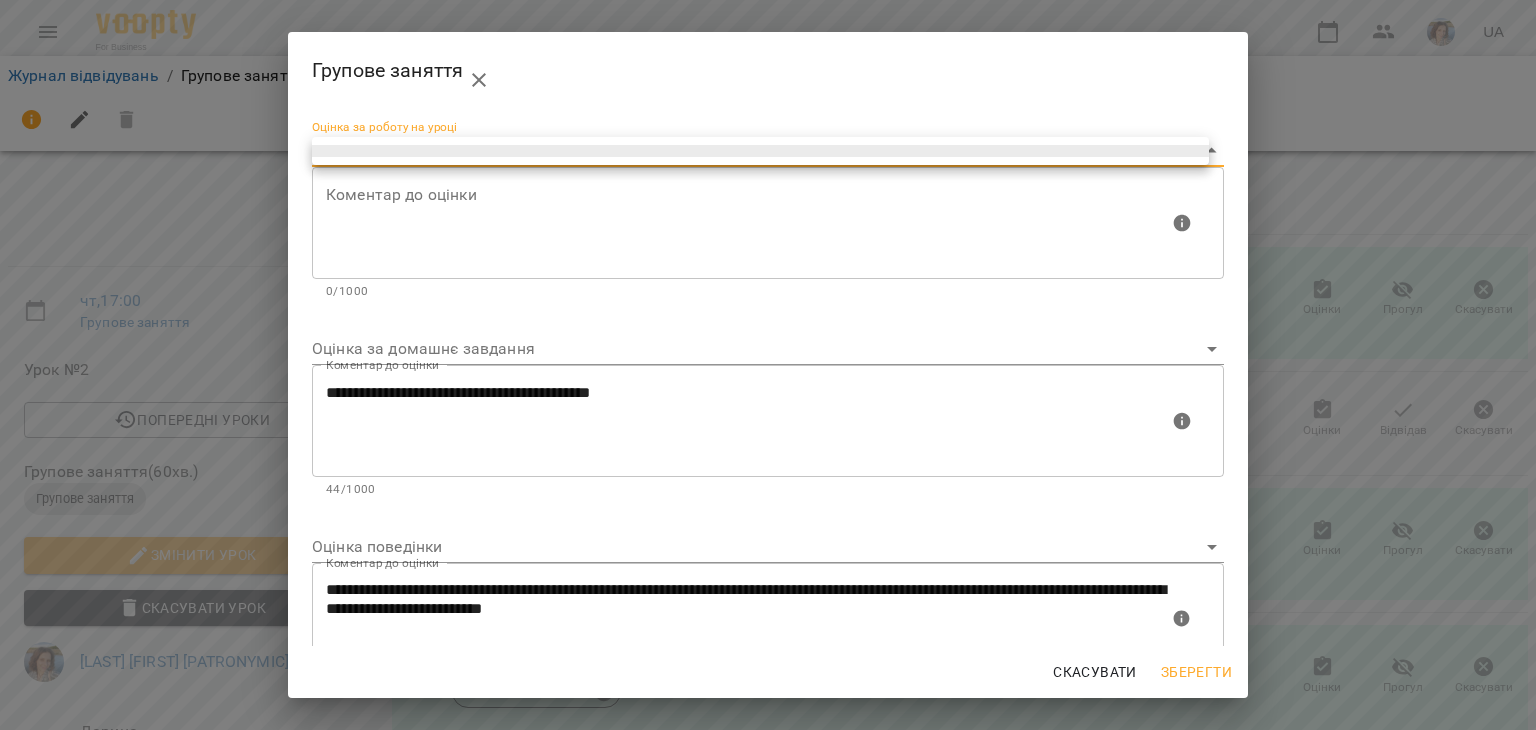 click on "For Business UA До закінчення тестового періоду залишилось 83 дні/в. Для того щоб оформити підписку перейдіть за посиланням Журнал відвідувань / Групове заняття  чт, 07 серп 2025 17:00 чт ,  17:00 Групове заняття Урок №2 Попередні уроки вт 05 серп 2025 19:00 Групове заняття ( 60 хв. ) Групове заняття Змінити урок Скасувати Урок [LAST] [FIRST] [PATRONYMIC] [FIRST] Кімната Young and Bright 6 Максимальна к-ть клієнтів 2025-08-07 03:10:23 Створити розсилку   [LAST] [FIRST] Разова Сплата   150 ₴ Оцінки Прогул Скасувати   [LAST] [FIRST] Оцінки Відвідав Скасувати" at bounding box center [768, 508] 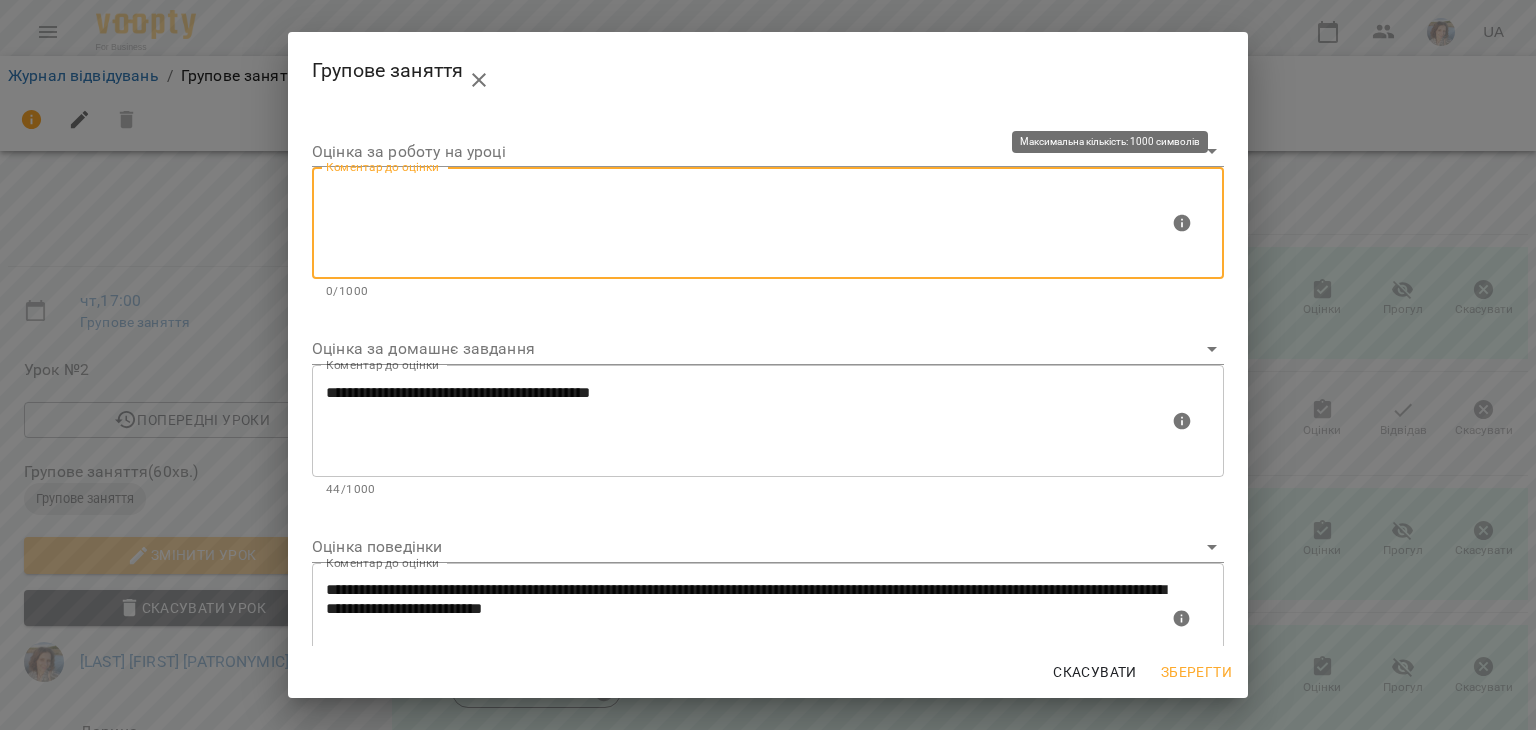 click at bounding box center (747, 223) 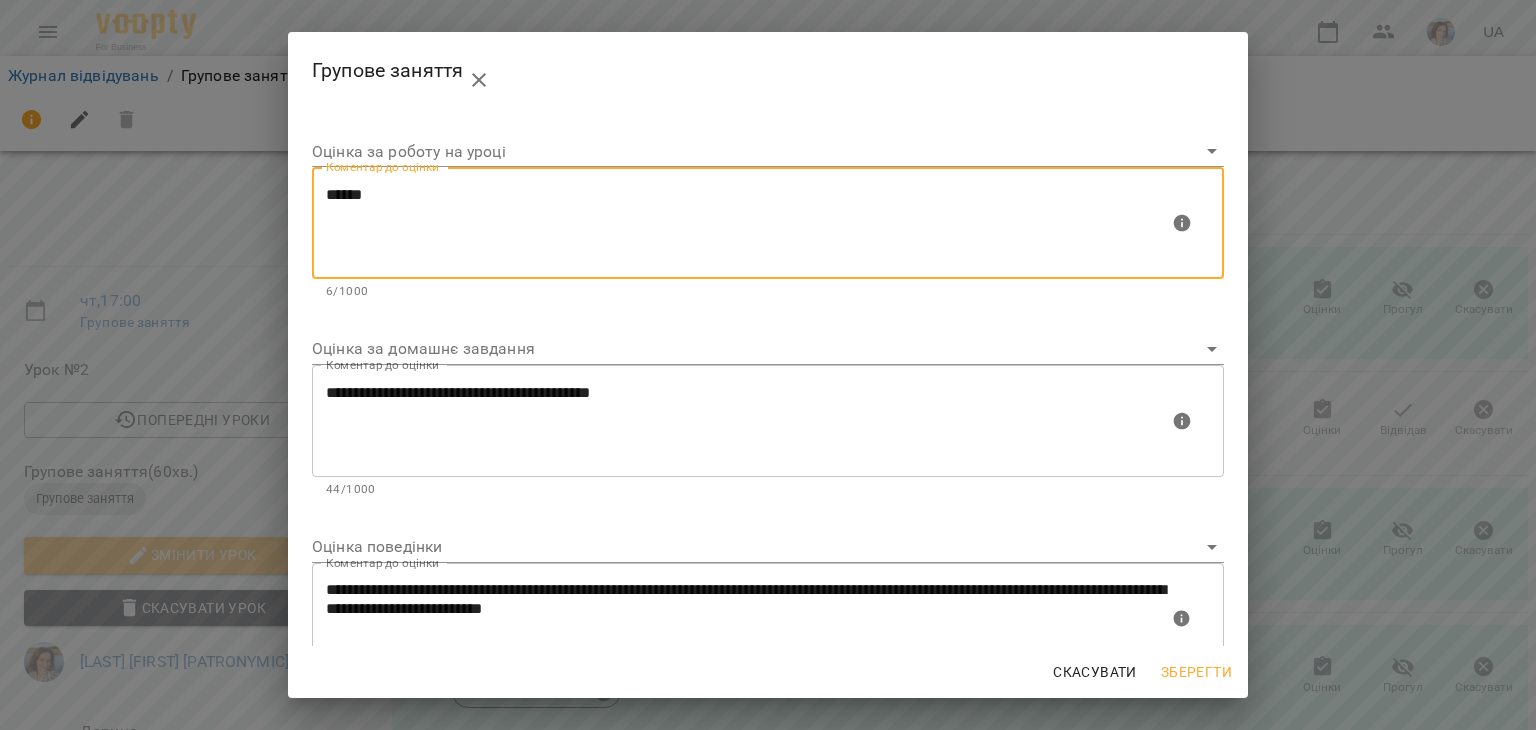type on "*****" 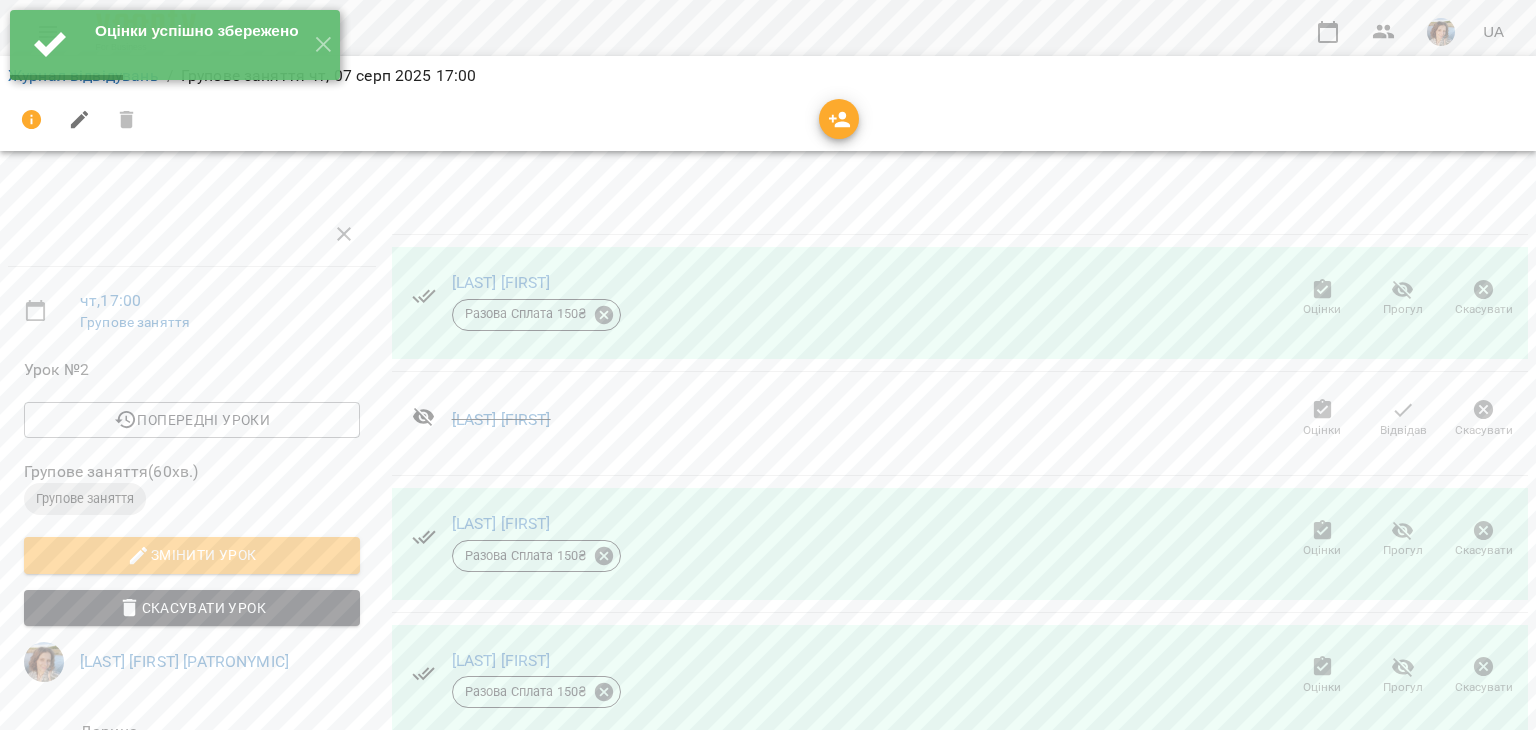 scroll, scrollTop: 0, scrollLeft: 0, axis: both 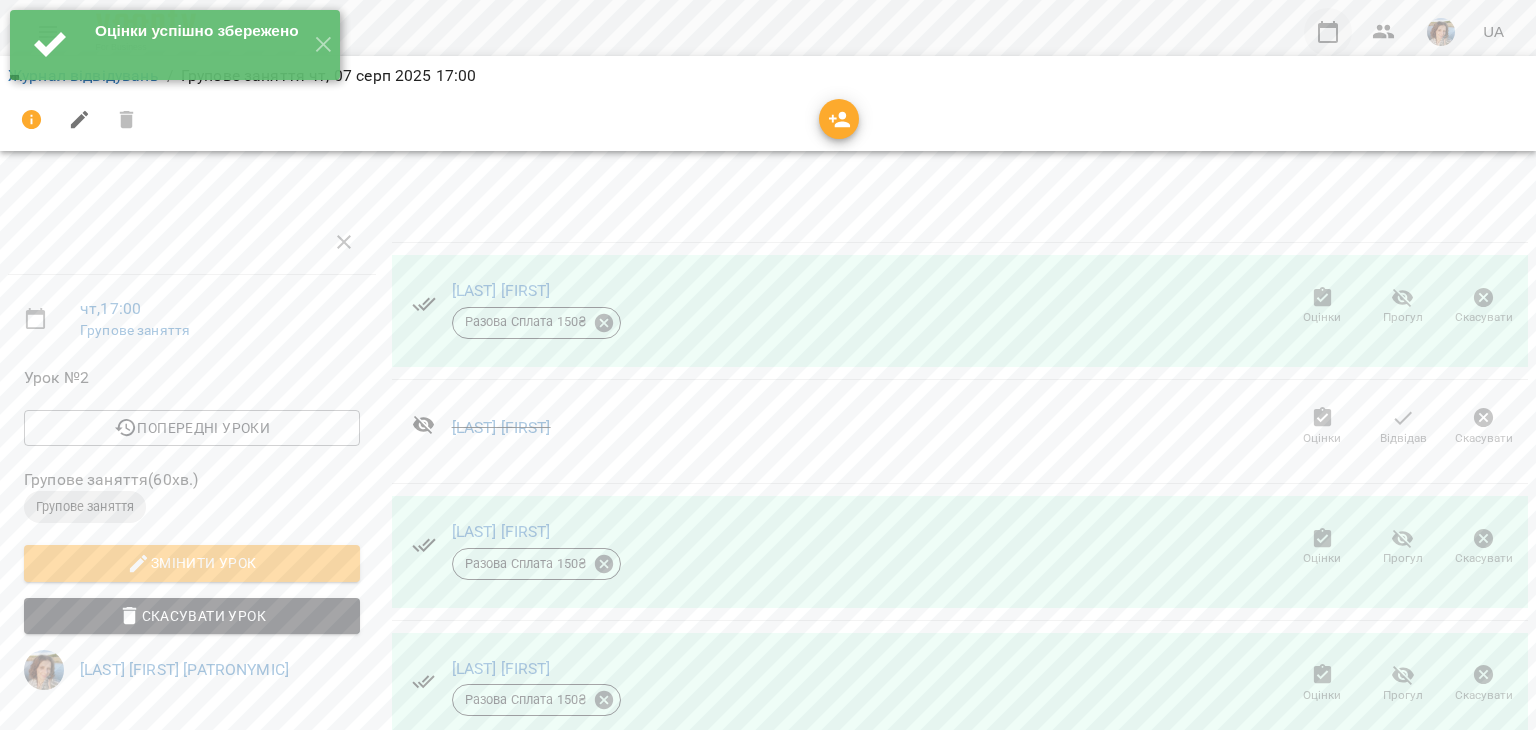 click 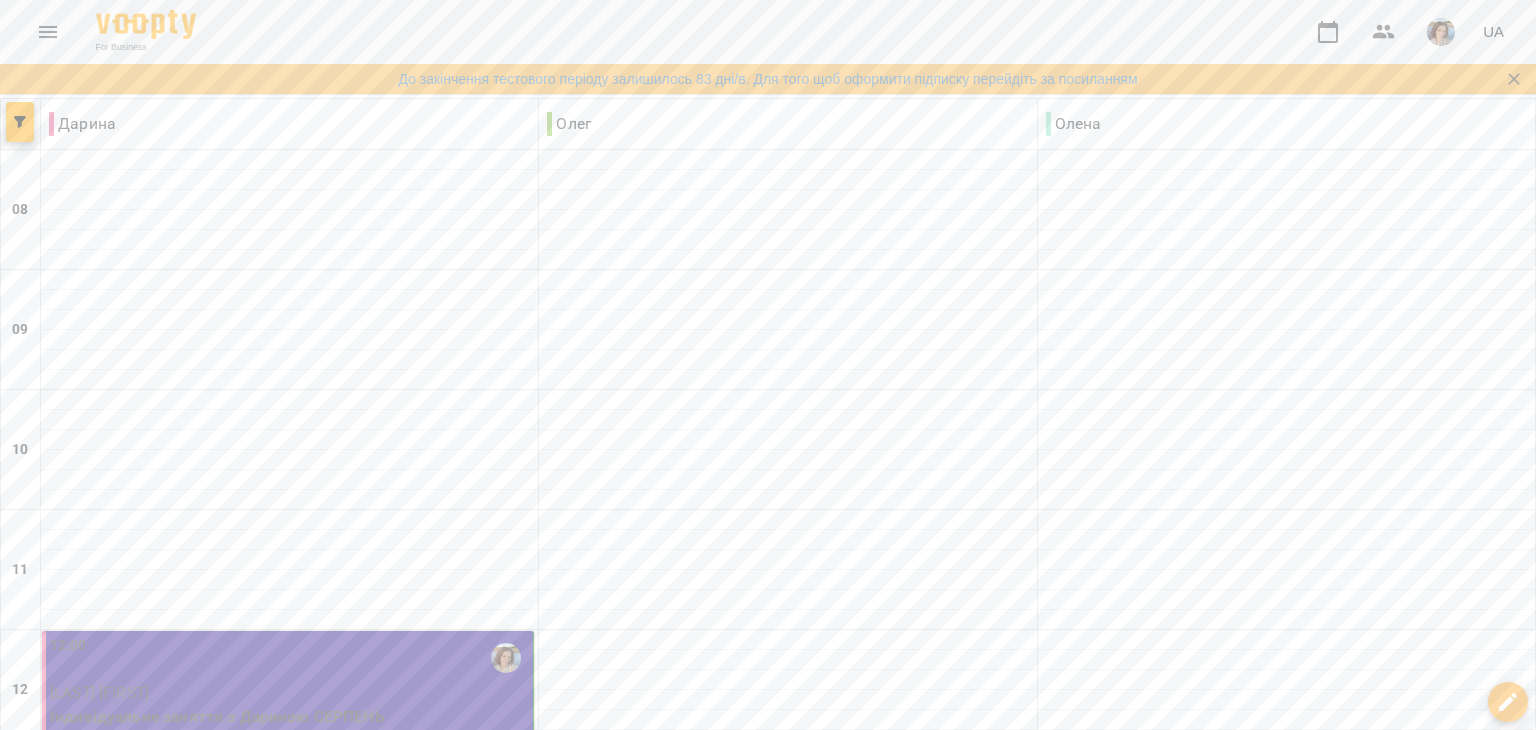 scroll, scrollTop: 400, scrollLeft: 0, axis: vertical 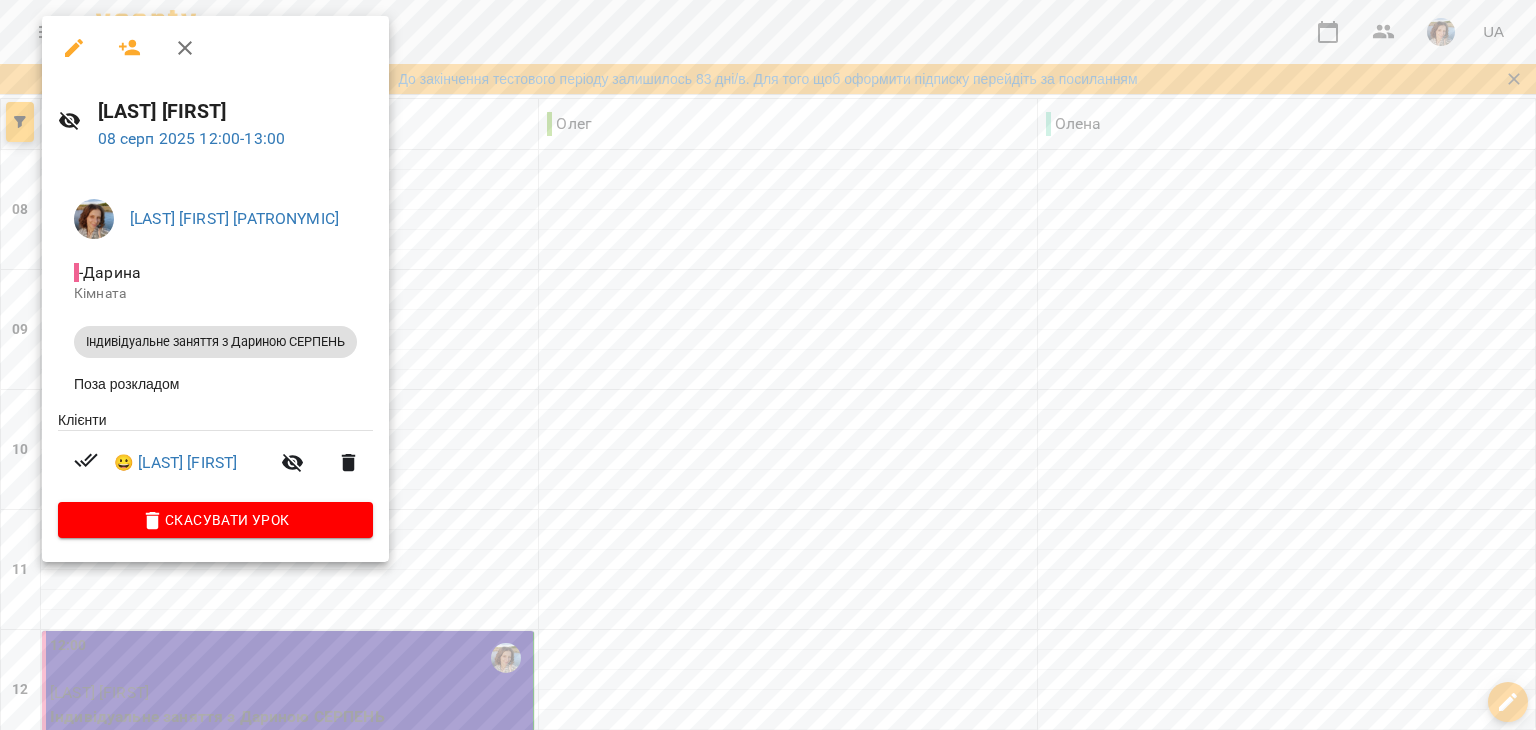 click at bounding box center [768, 365] 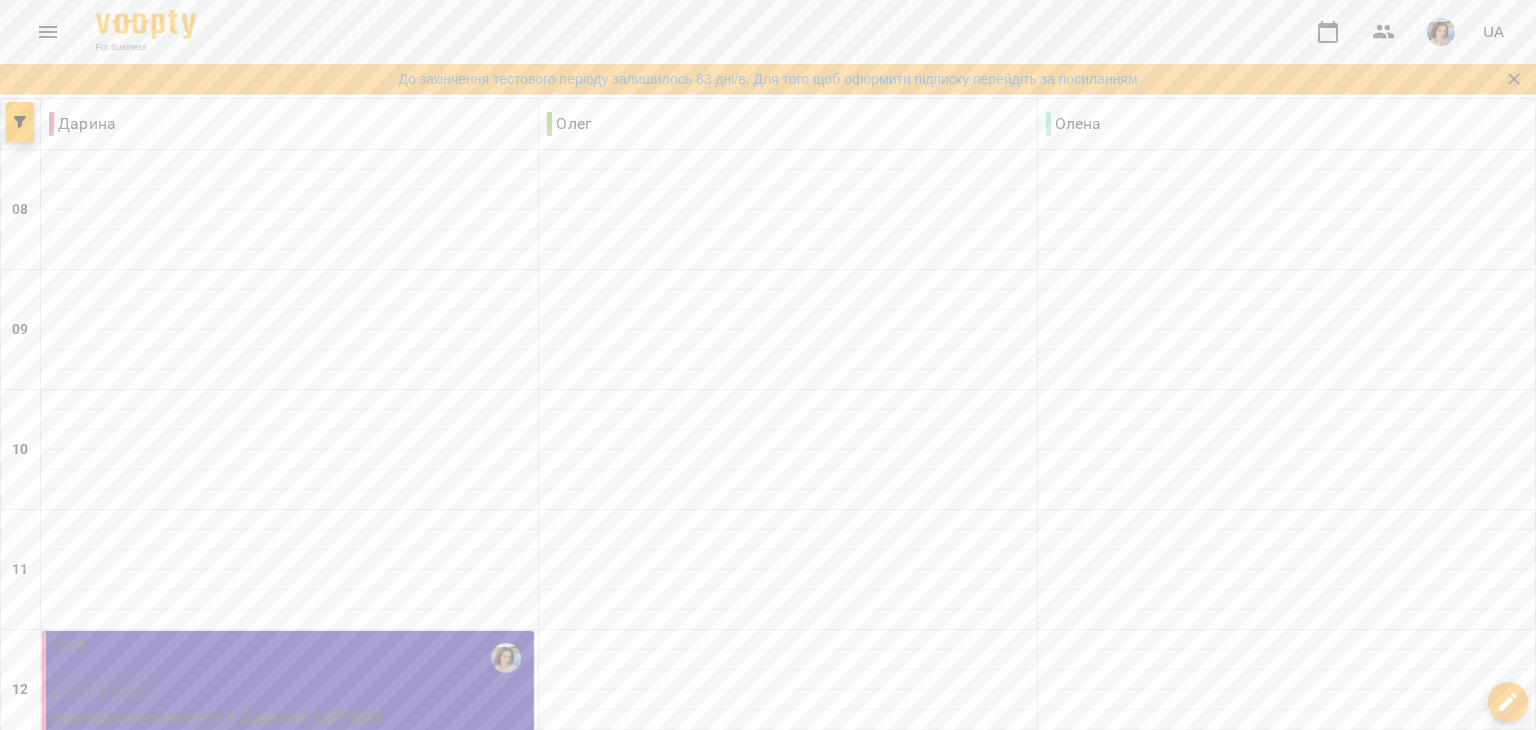 click on "[LAST] [FIRST]" at bounding box center [289, 933] 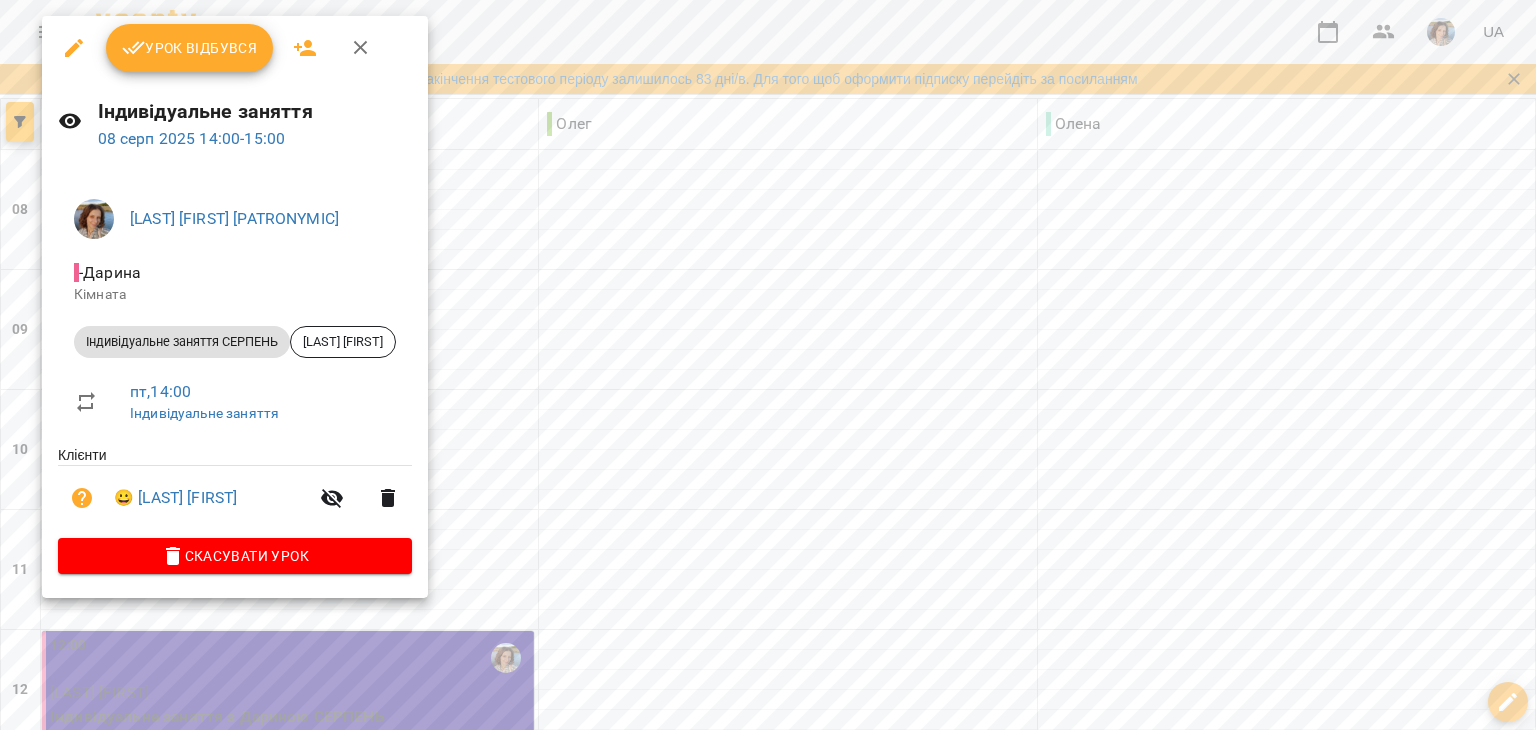 click on "Урок відбувся" at bounding box center [190, 48] 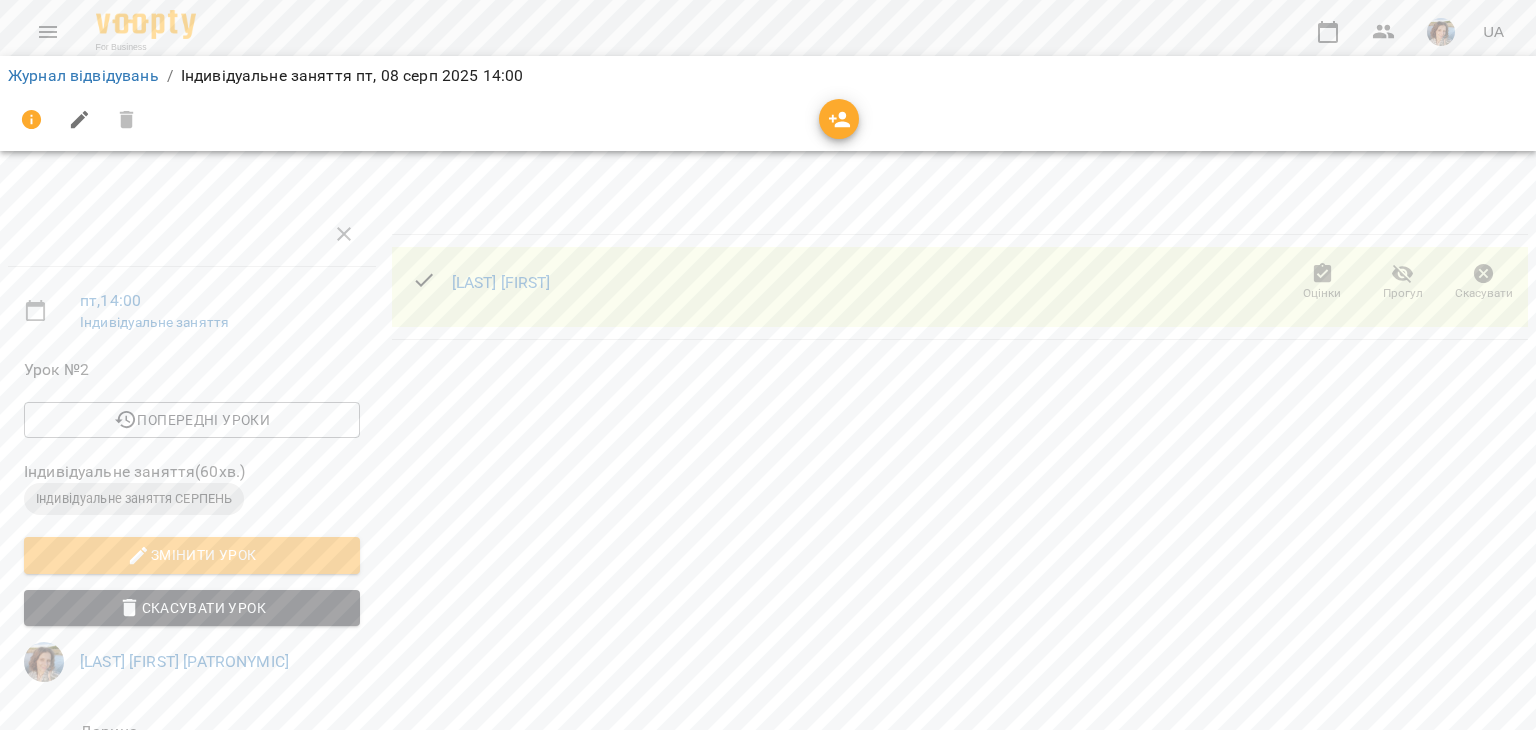 scroll, scrollTop: 100, scrollLeft: 0, axis: vertical 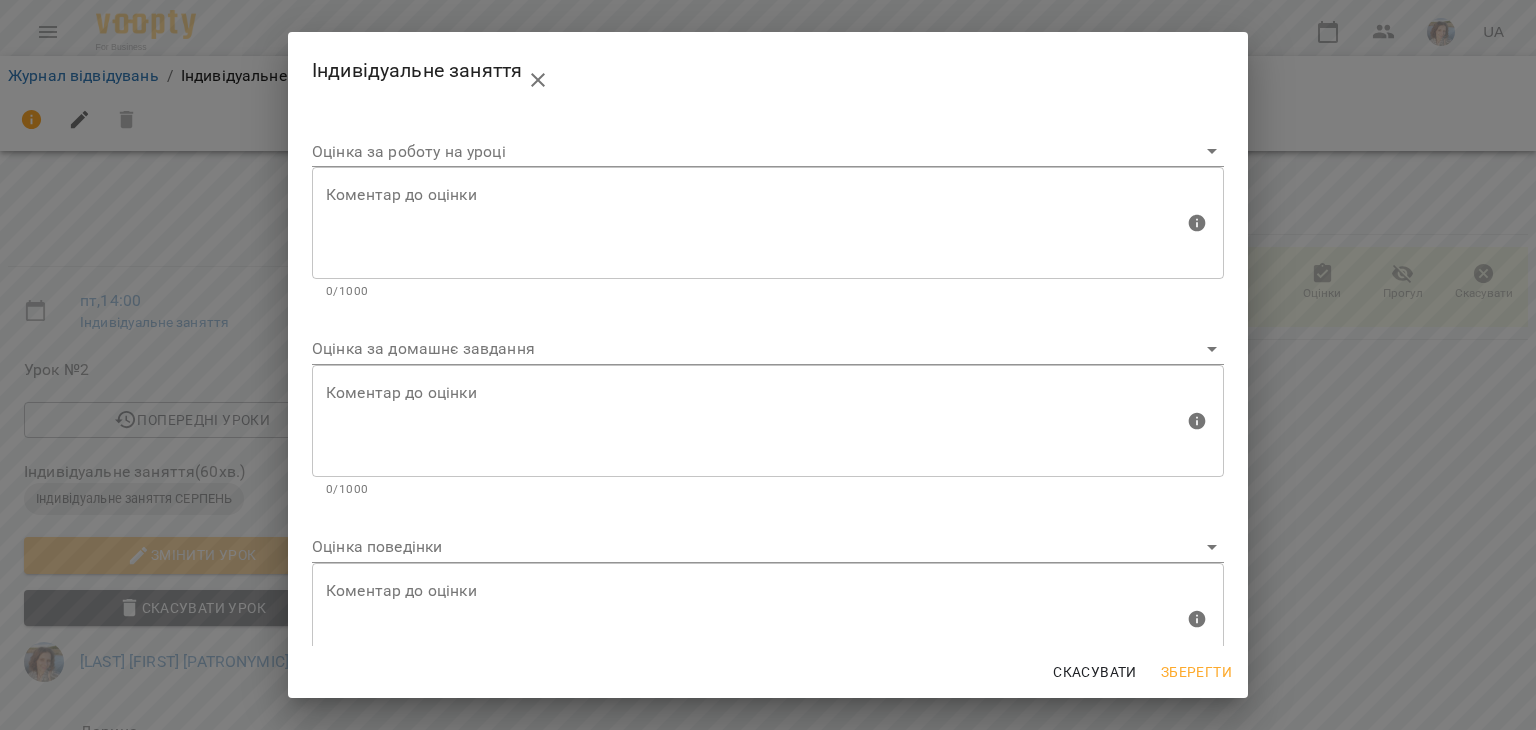 drag, startPoint x: 766, startPoint y: 200, endPoint x: 766, endPoint y: 220, distance: 20 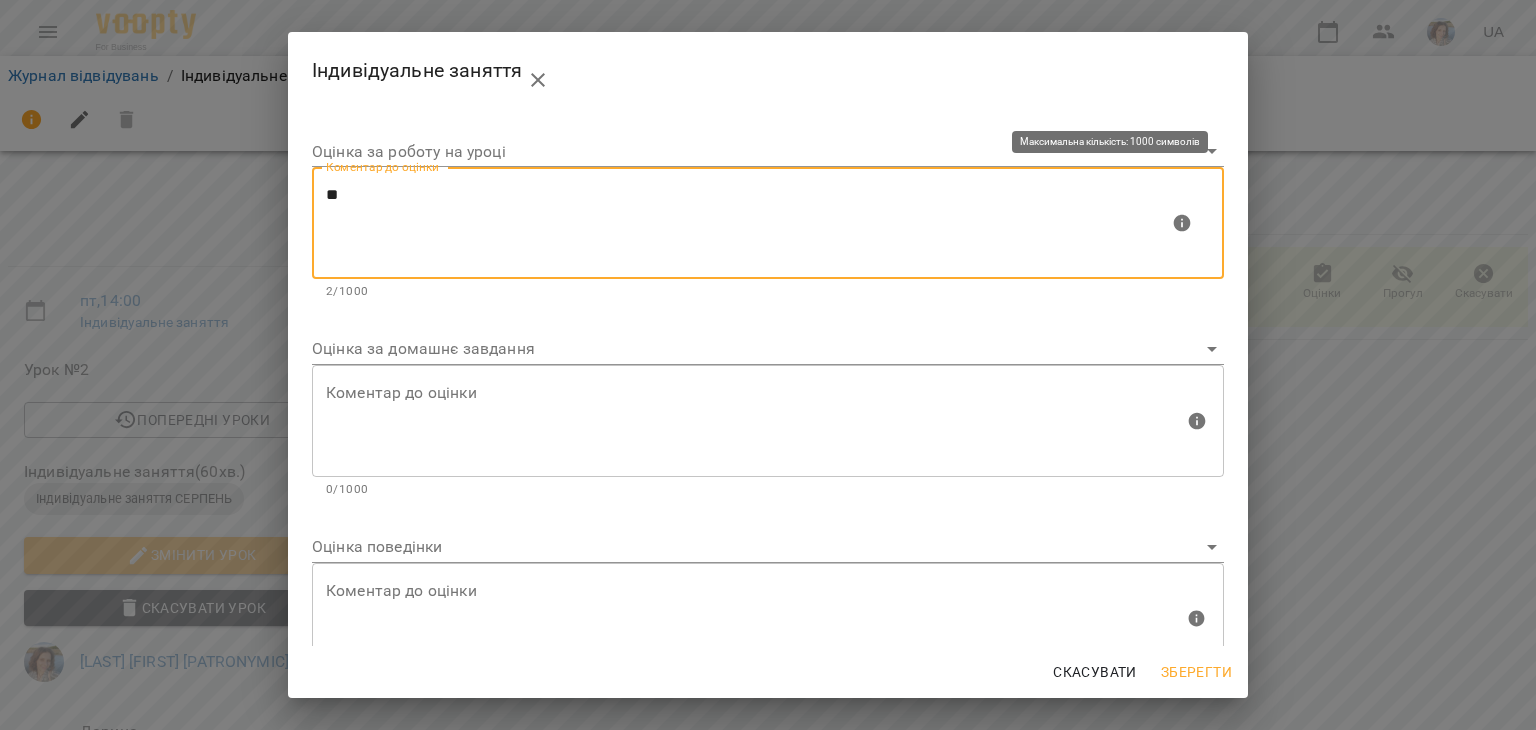 type on "*" 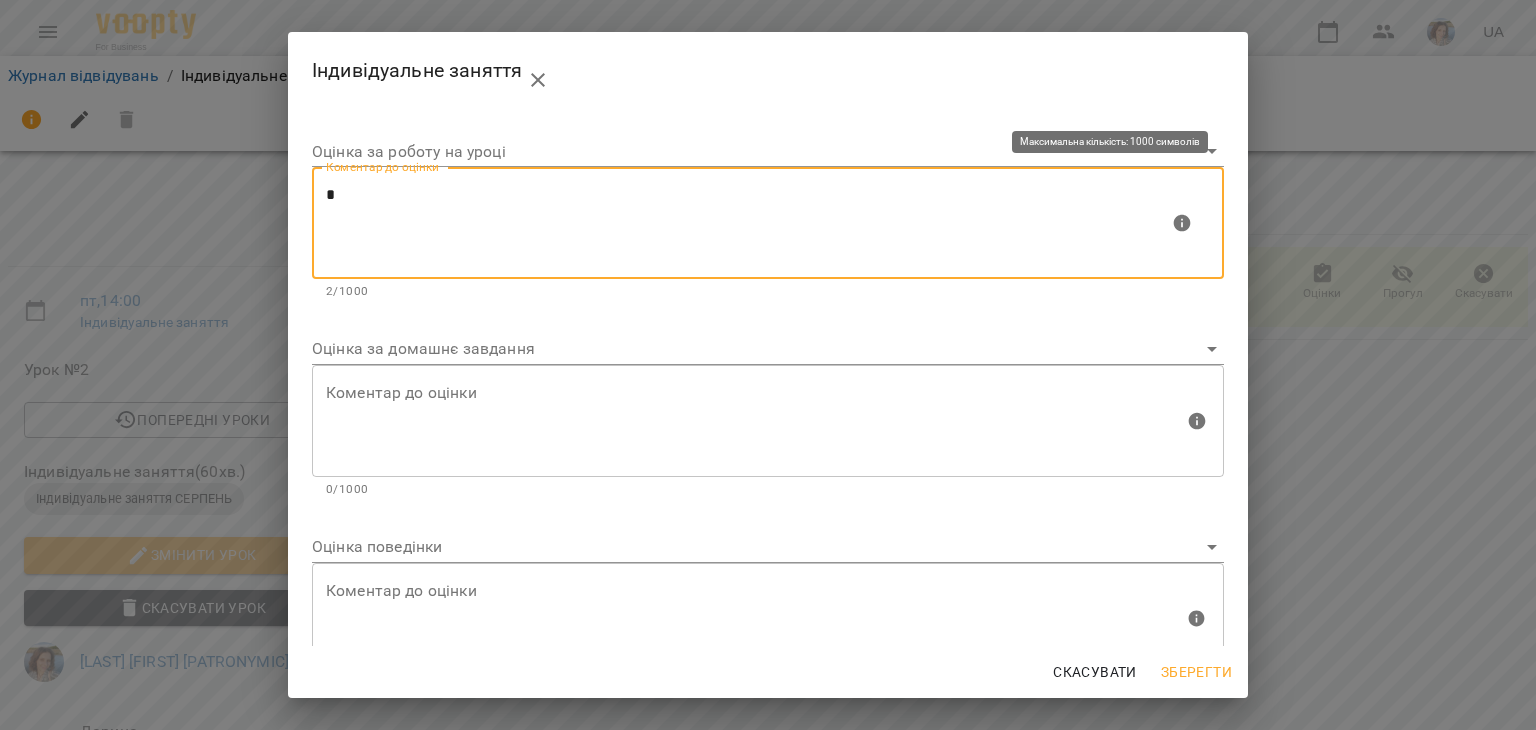type 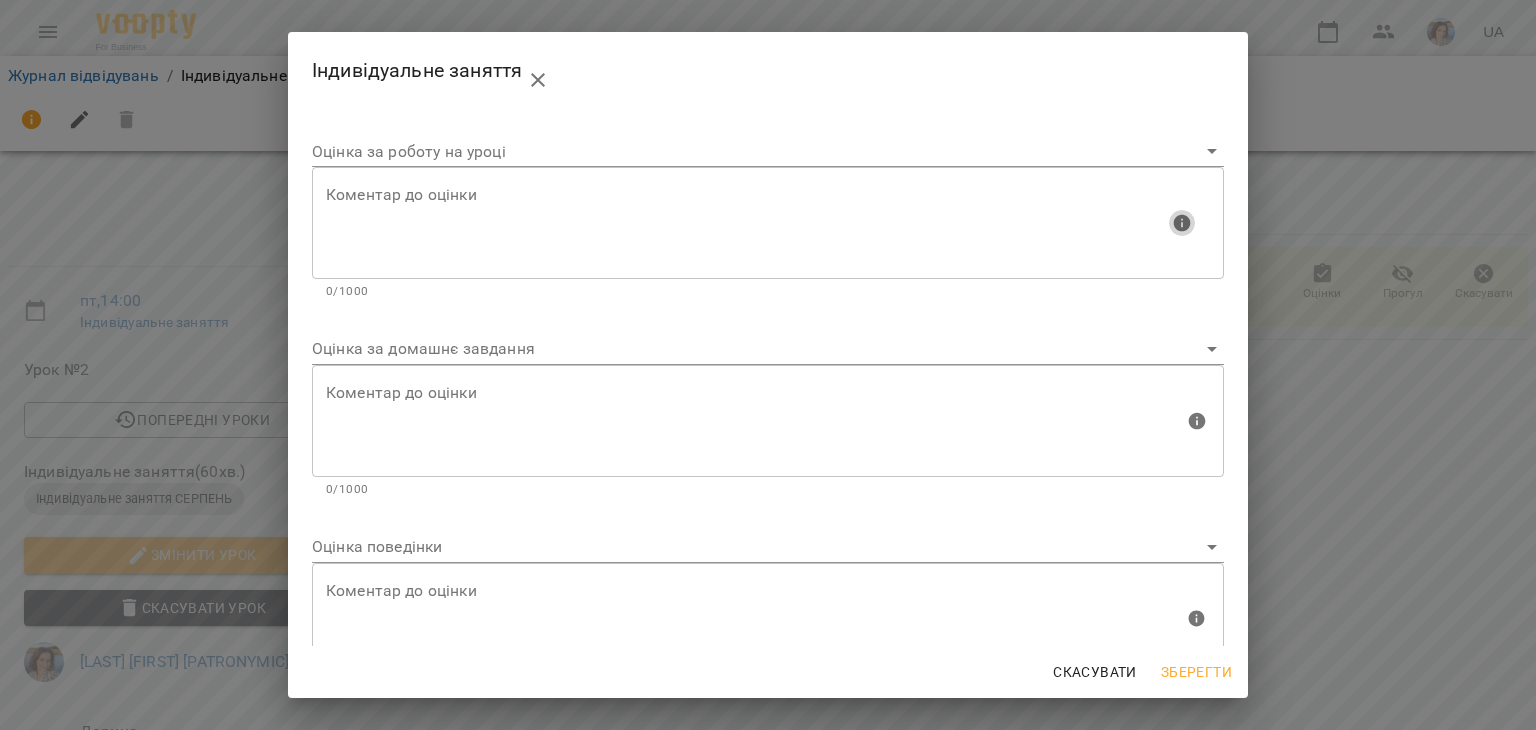 type 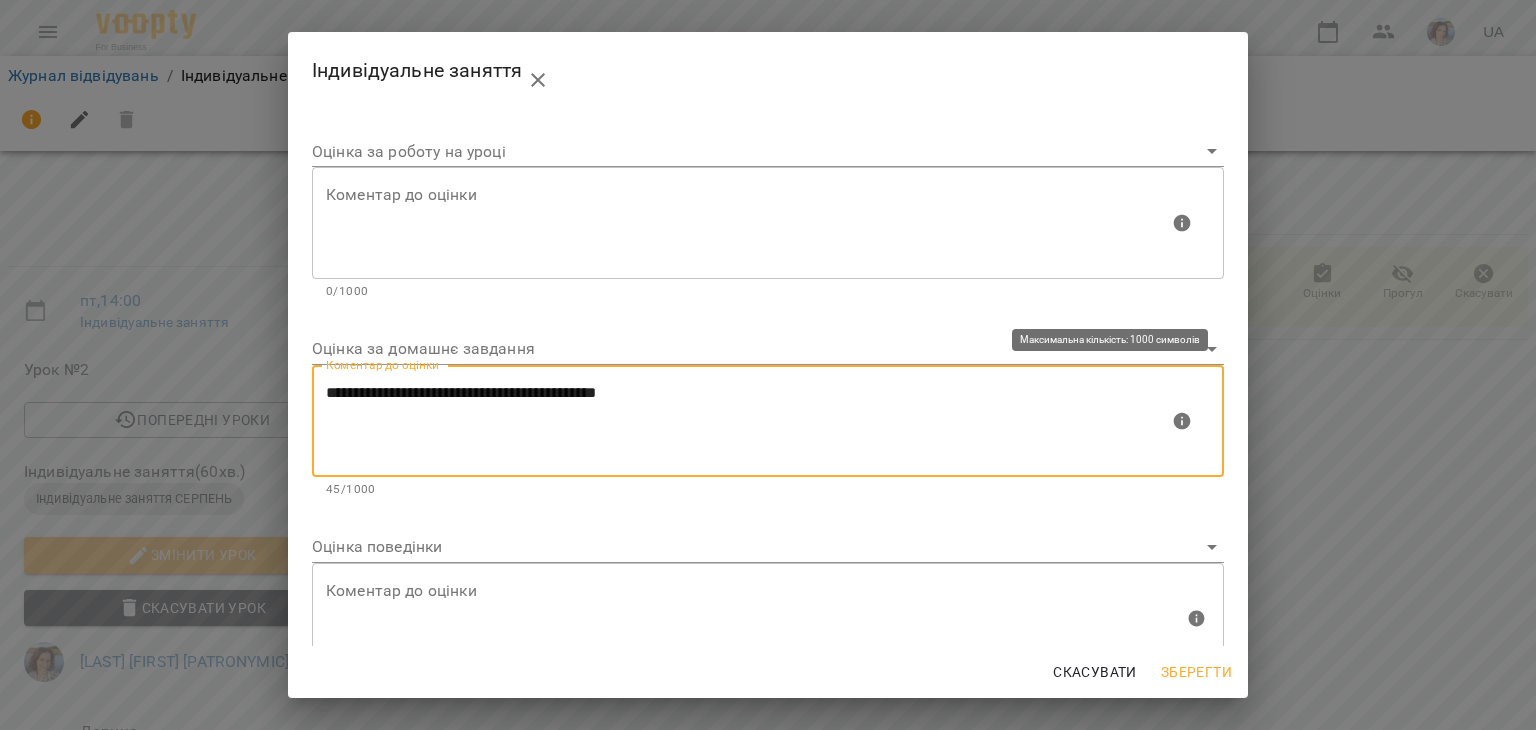 type on "**********" 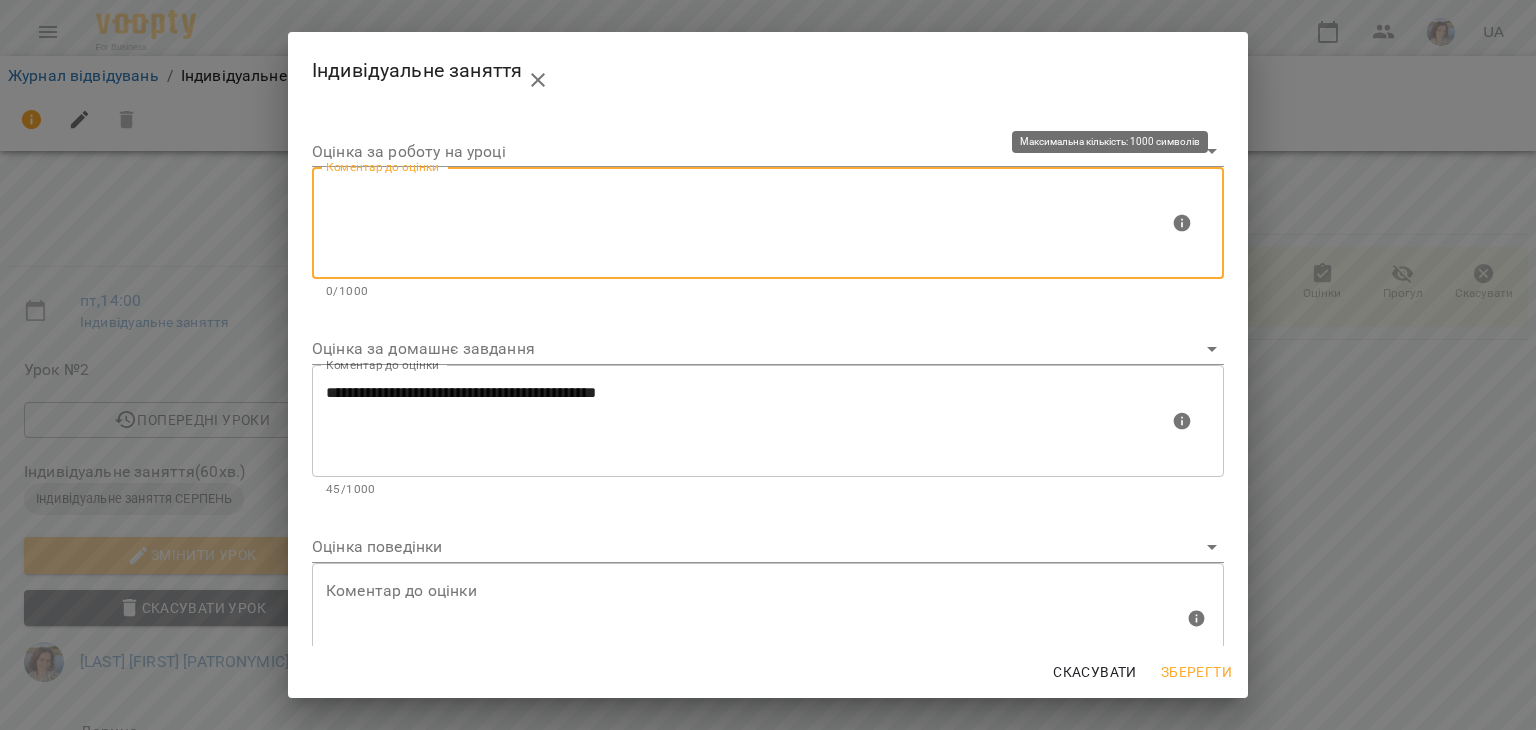 click at bounding box center (747, 223) 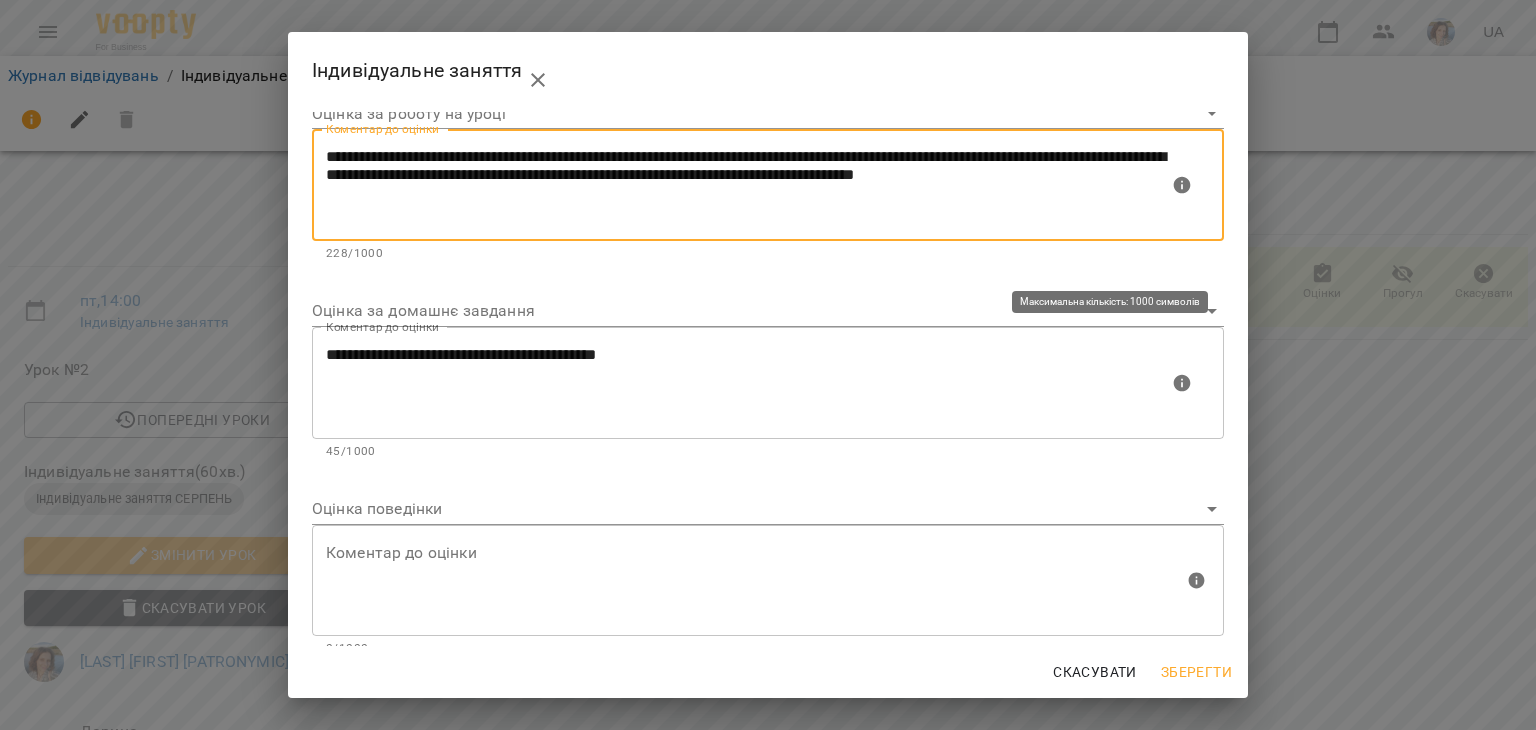 scroll, scrollTop: 59, scrollLeft: 0, axis: vertical 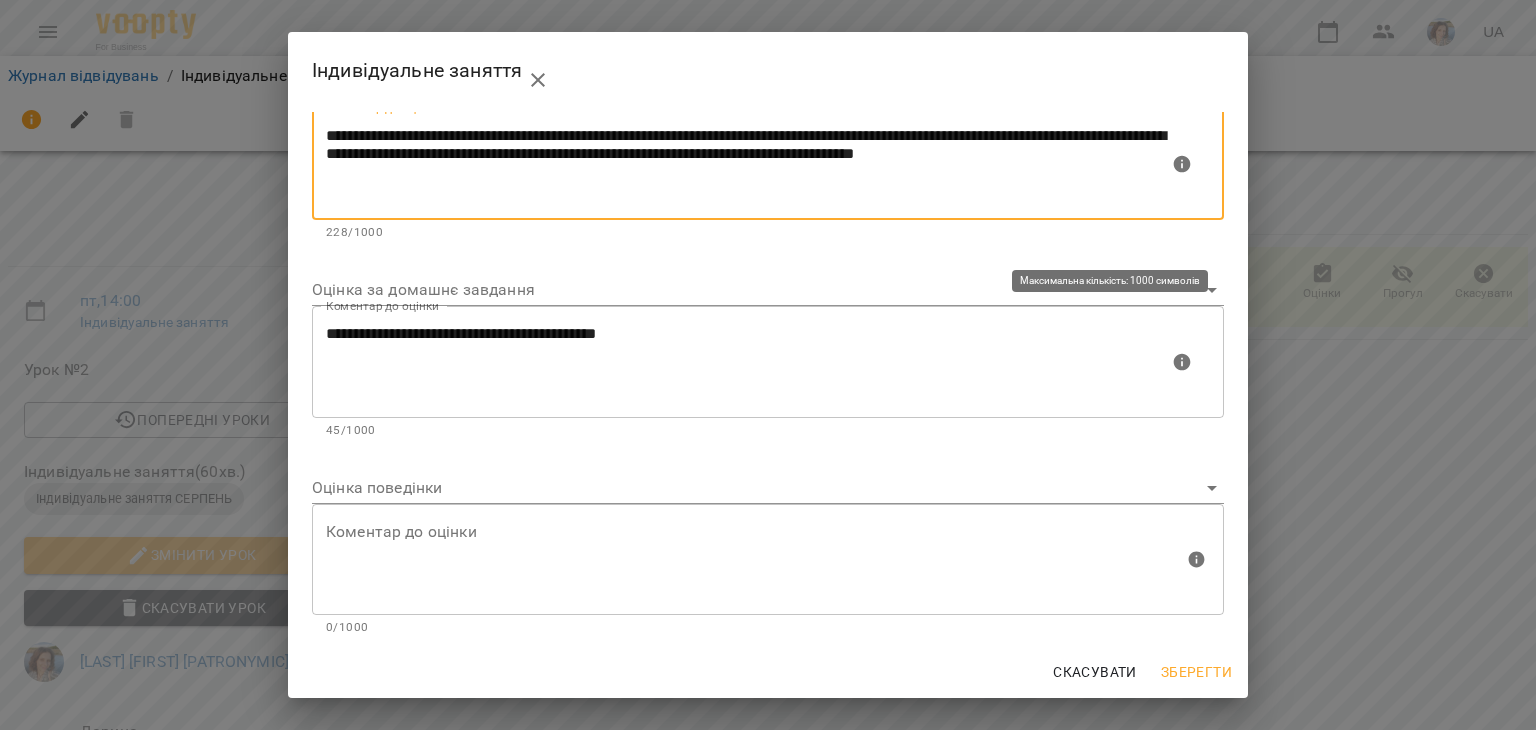 type on "**********" 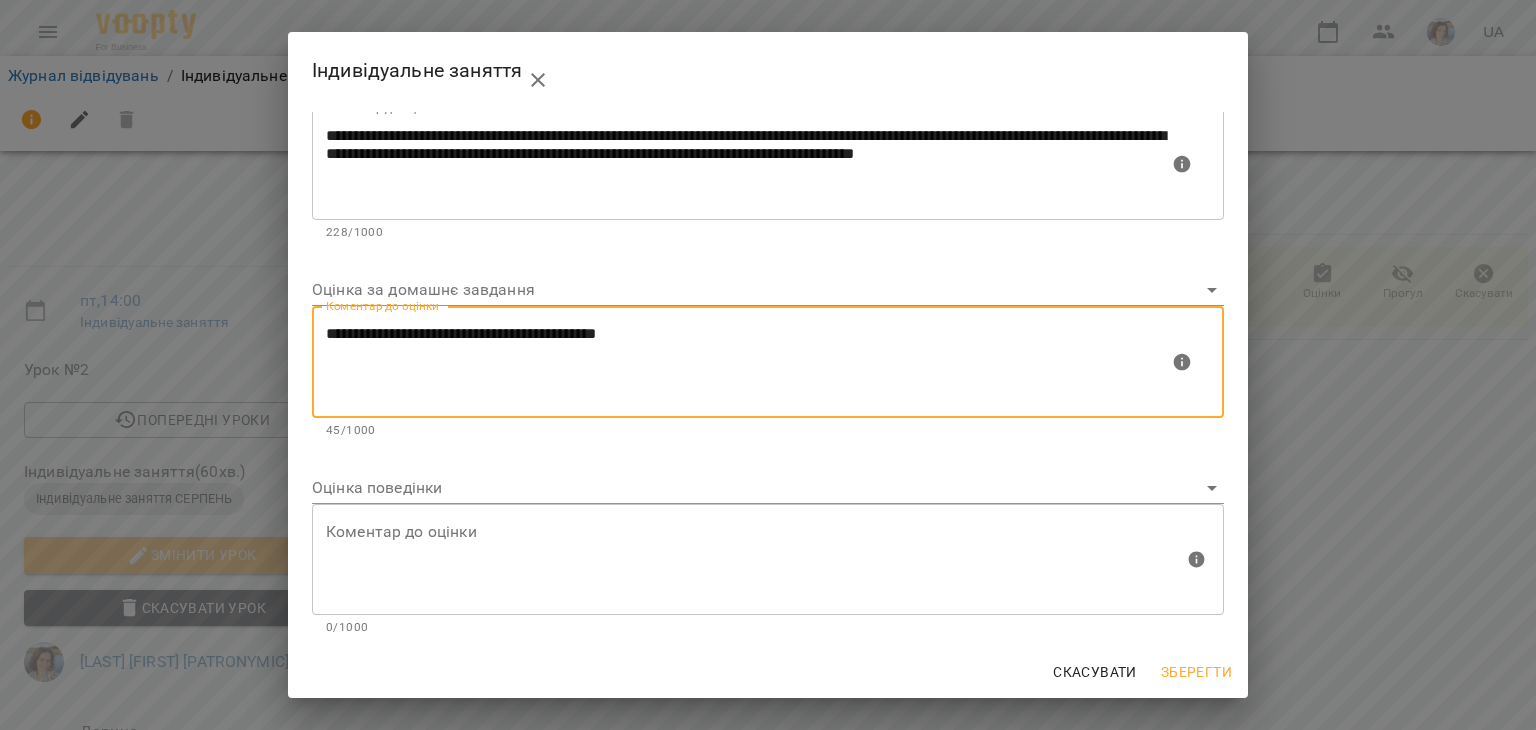 click on "For Business UA До закінчення тестового періоду залишилось 83 дні/в. Для того щоб оформити підписку перейдіть за посиланням Журнал відвідувань / Індивідуальне заняття  пт, 08 серп 2025 14:00 пт ,  14:00 Індивідуальне заняття Урок №2 Попередні уроки вт 05 серп 2025 14:00 Індивідуальне заняття ( 60 хв. ) Індивідуальне заняття СЕРПЕНЬ Змінити урок Скасувати Урок [LAST] [FIRST] [PATRONYMIC] [FIRST] Кімната [LAST] [FIRST] 1 Максимальна к-ть клієнтів 2025-08-08 03:10:15 Створити розсилку   [LAST] [FIRST] Оцінки Прогул Скасувати" at bounding box center (768, 508) 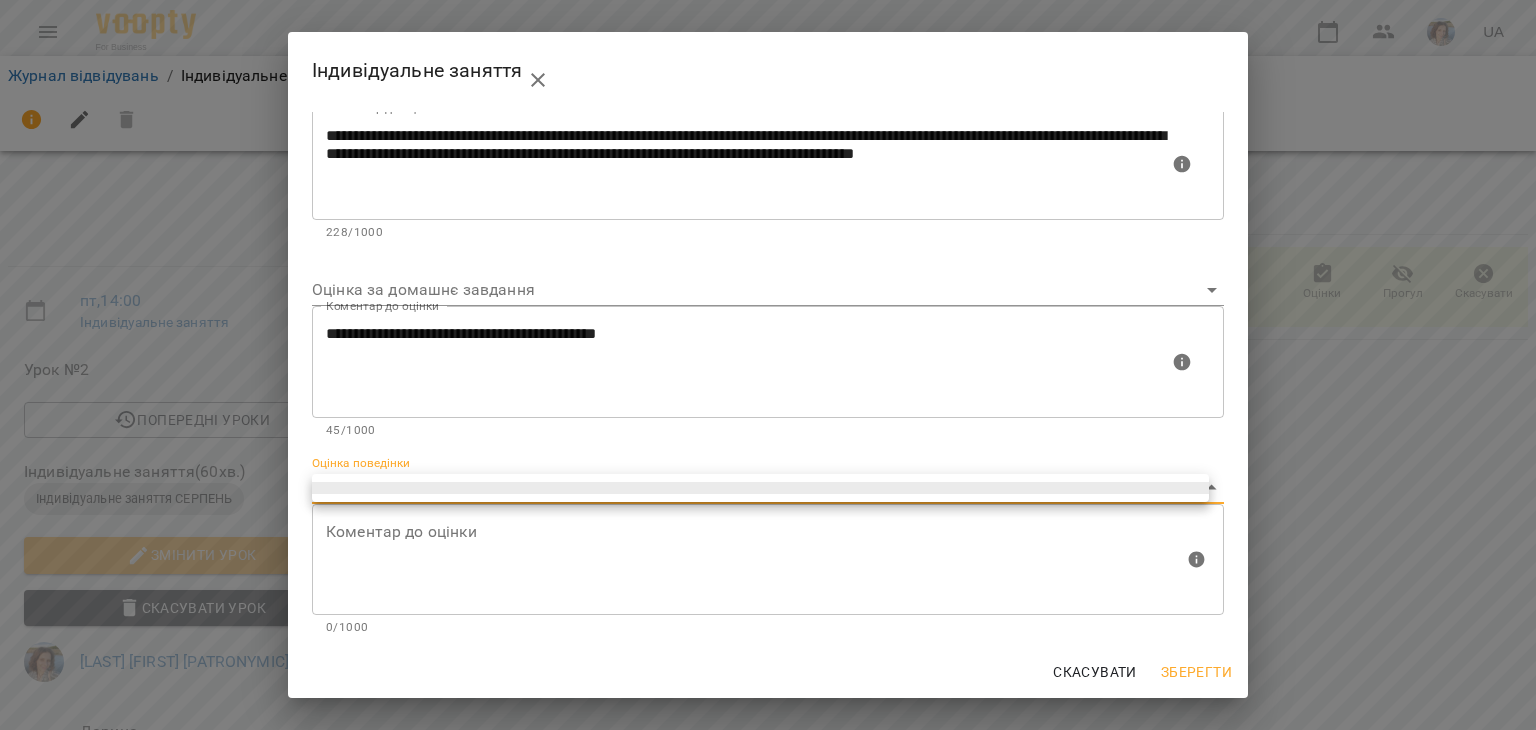 click at bounding box center [768, 365] 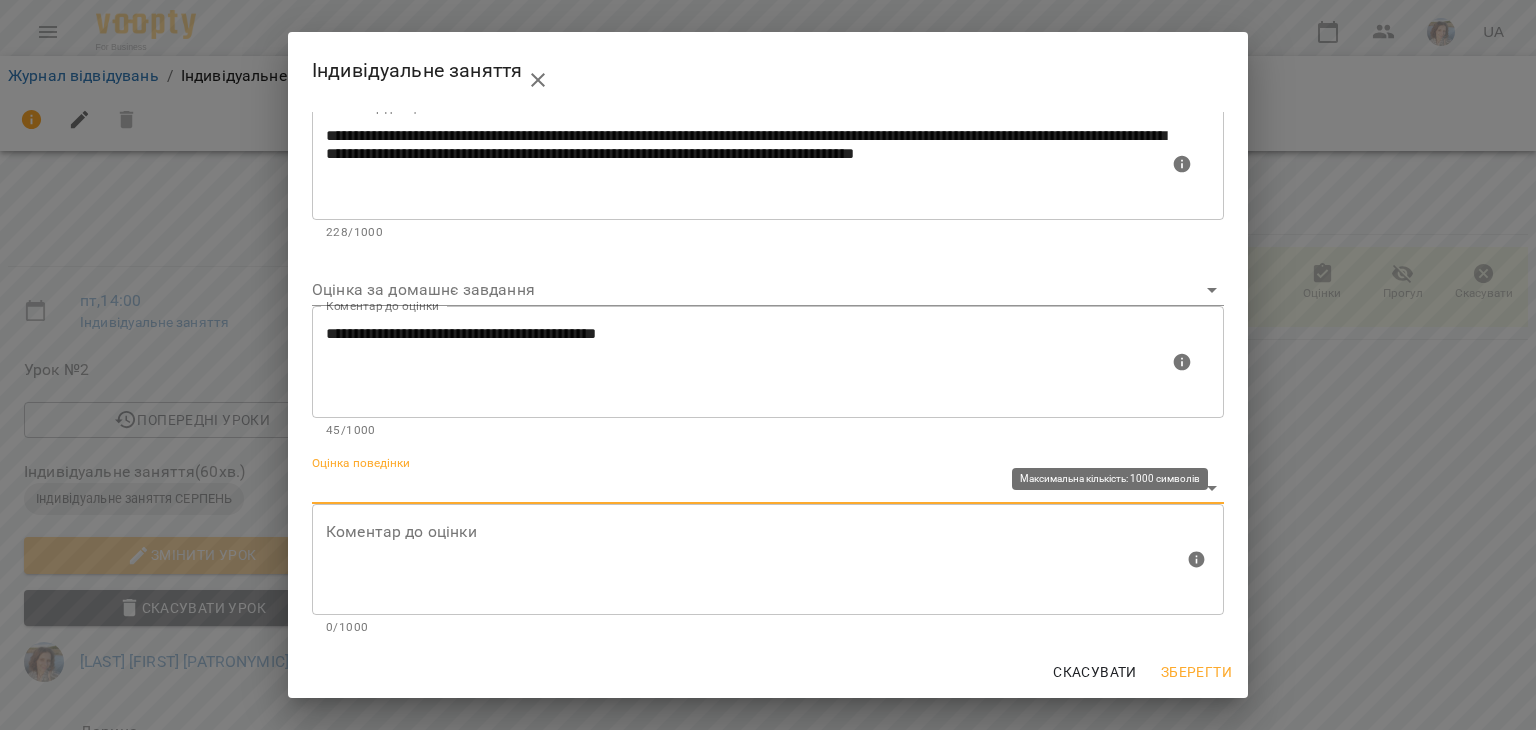 click at bounding box center (755, 559) 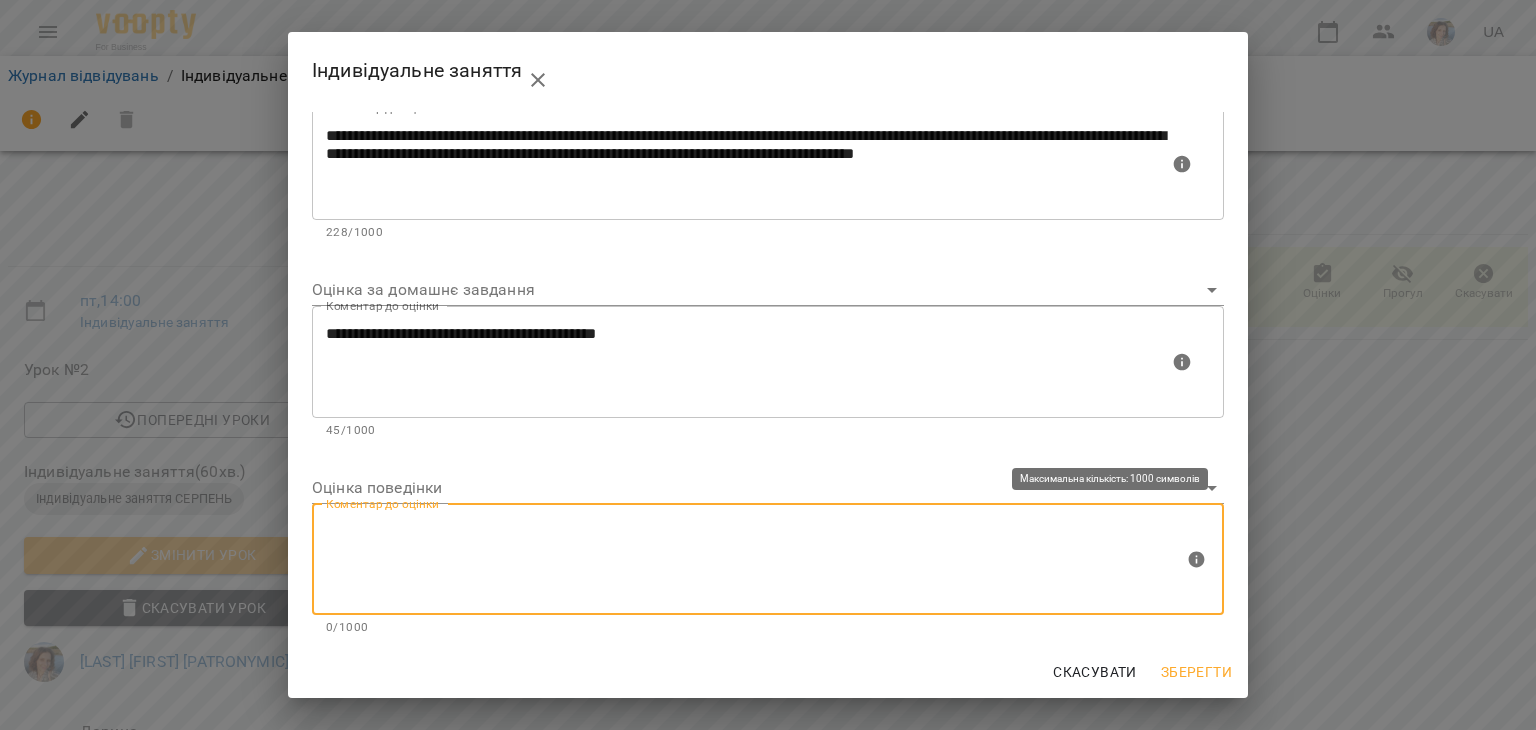 click at bounding box center [755, 559] 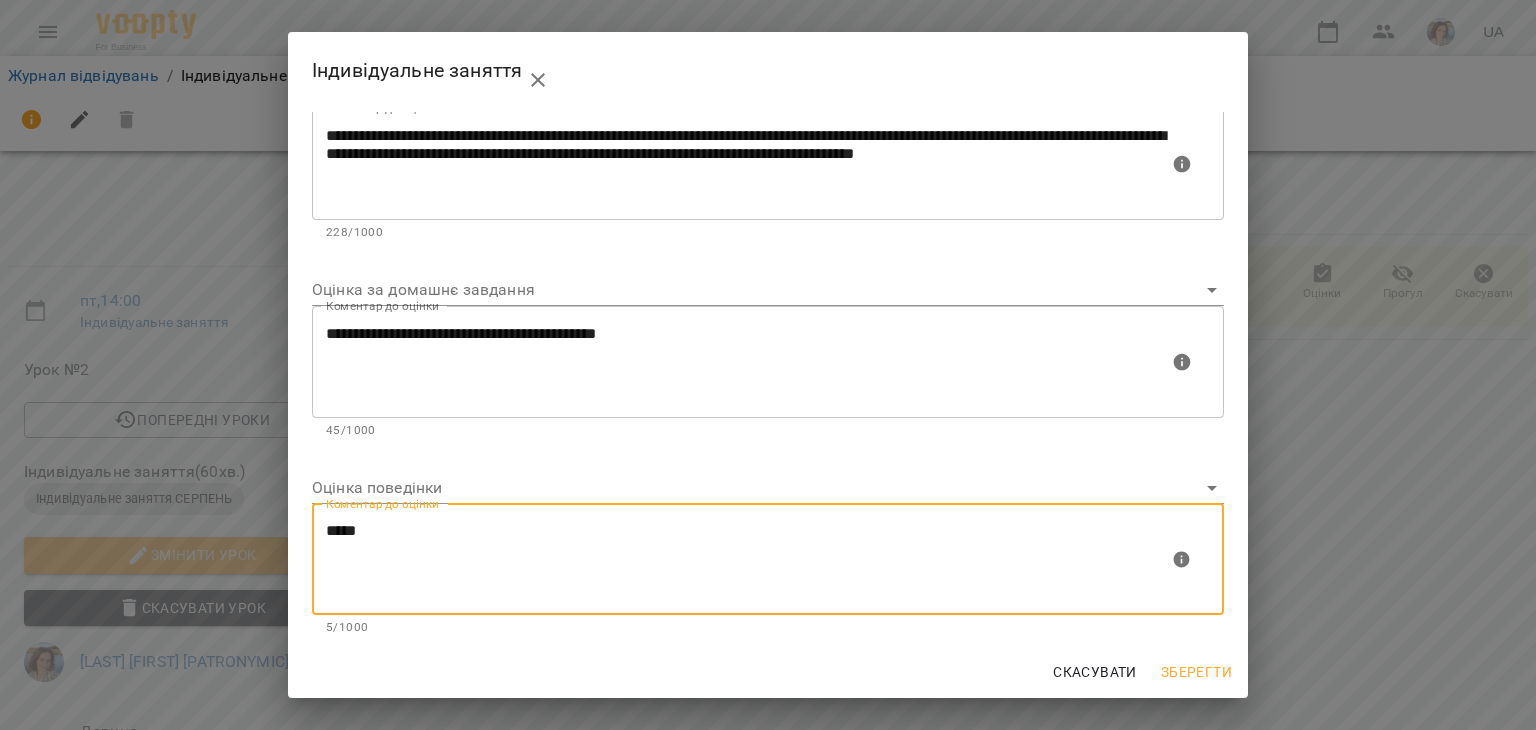 type on "****" 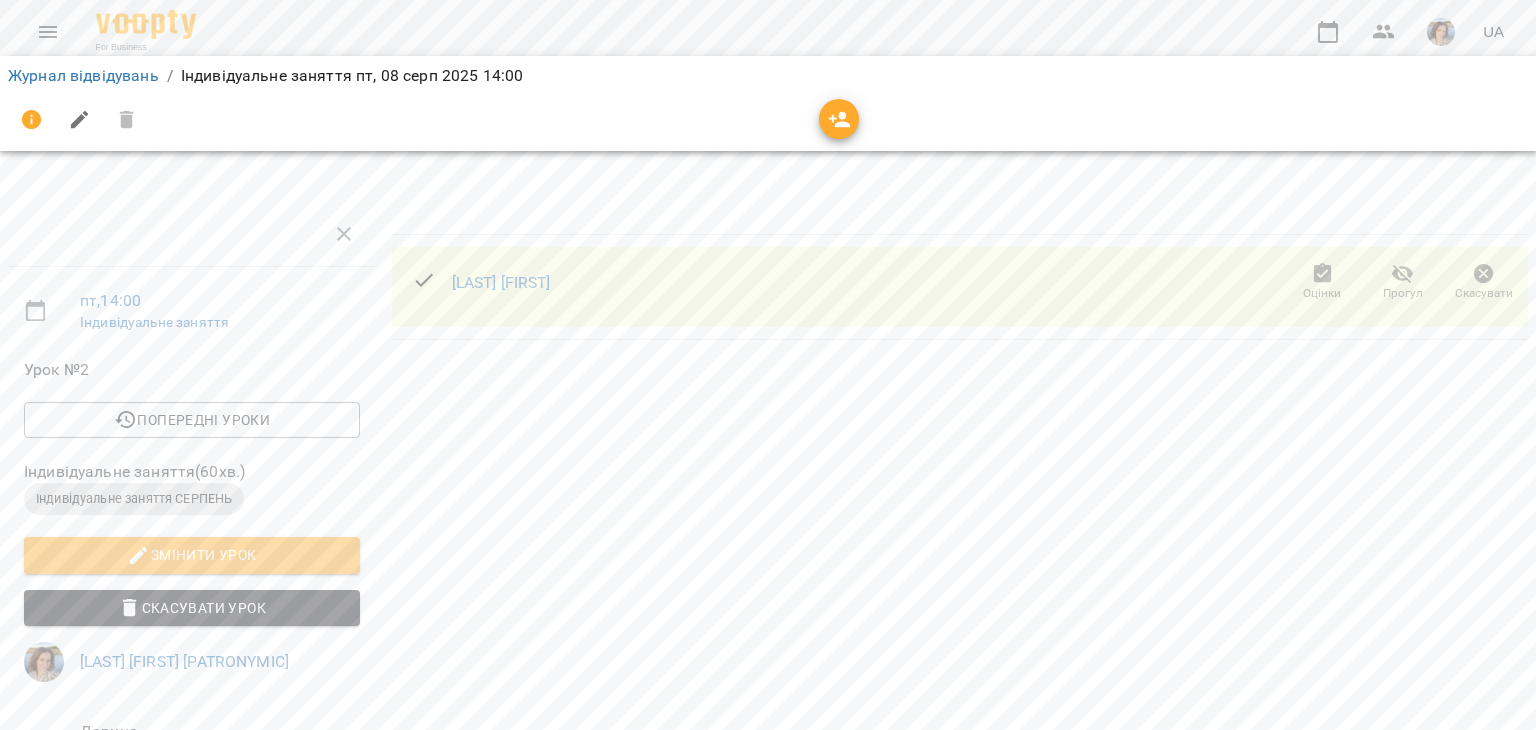scroll, scrollTop: 0, scrollLeft: 0, axis: both 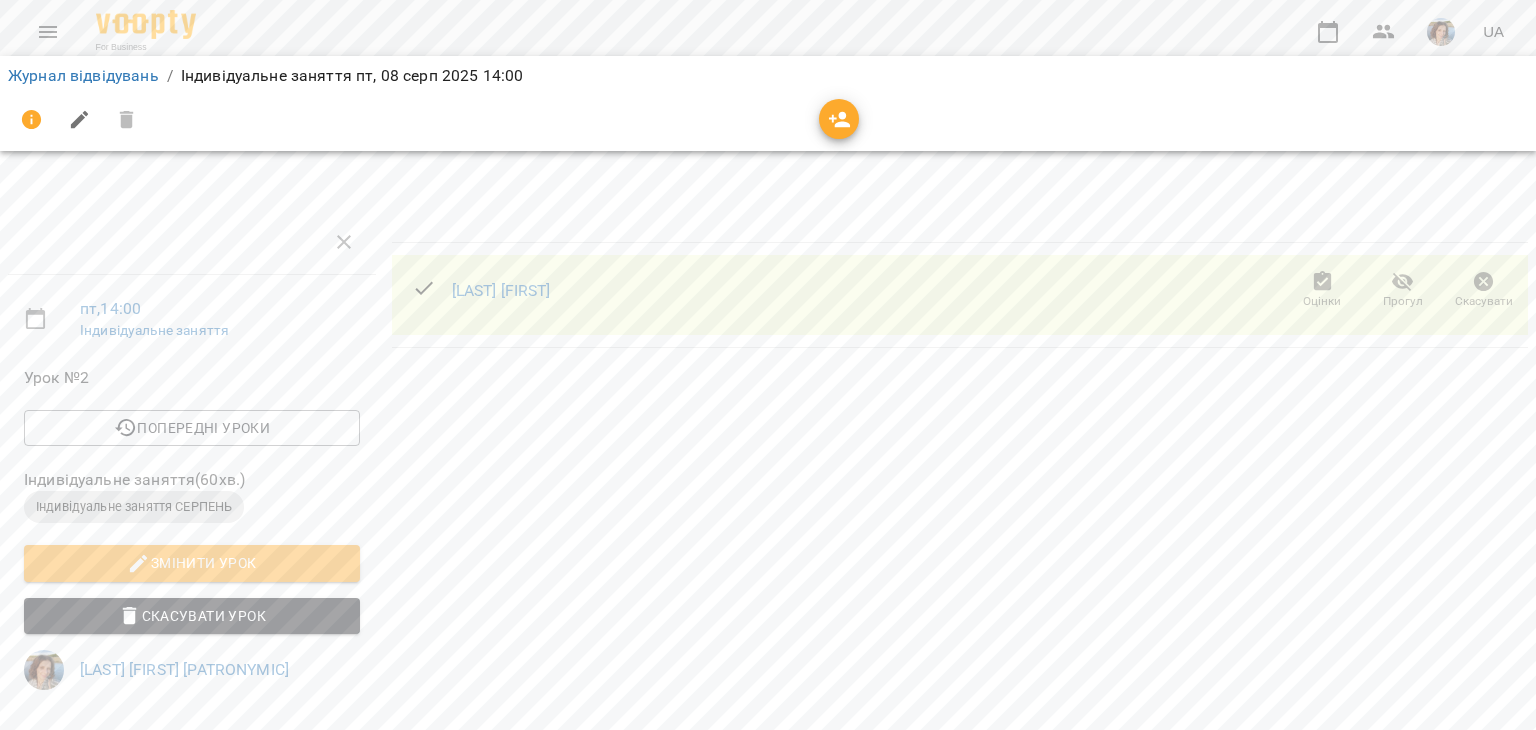 click 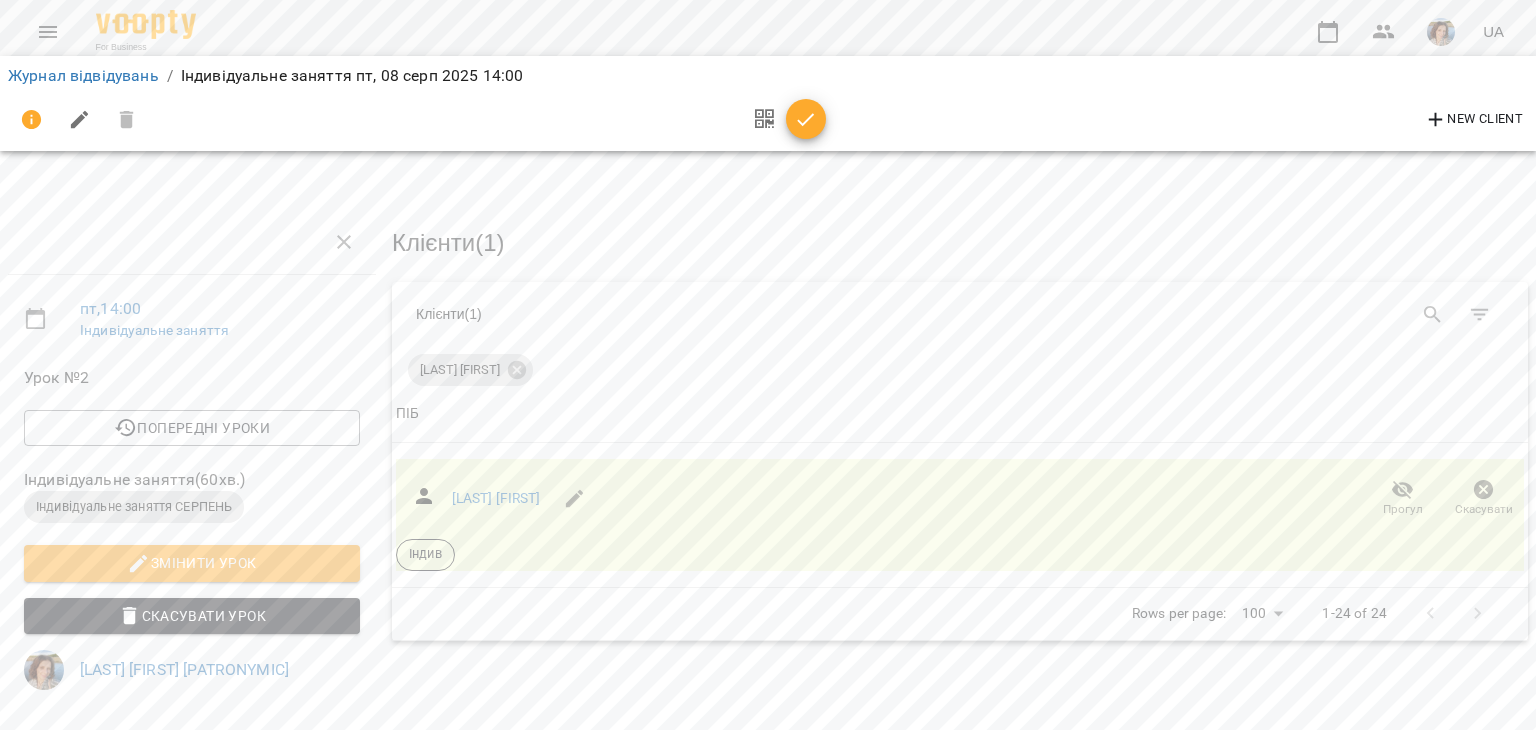 click 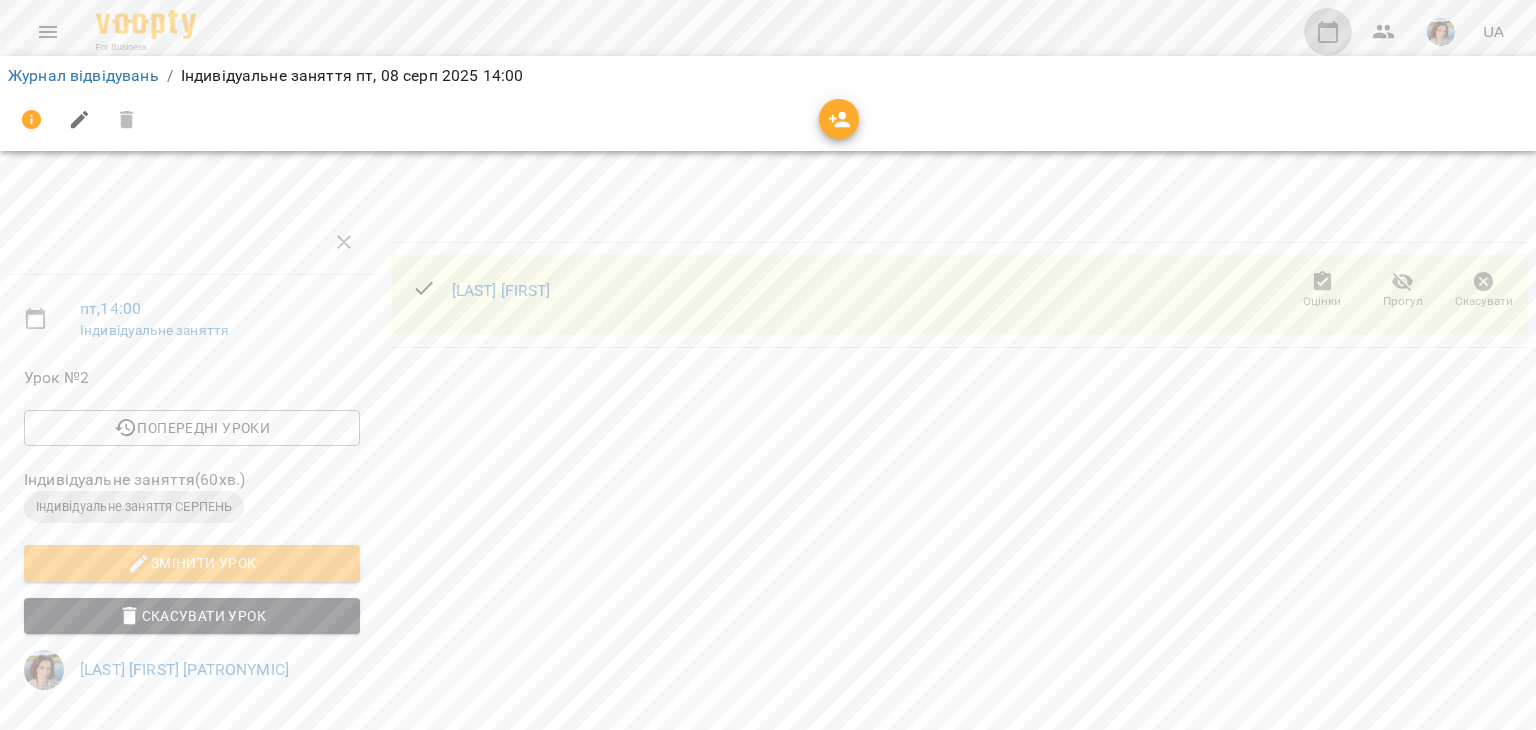 click 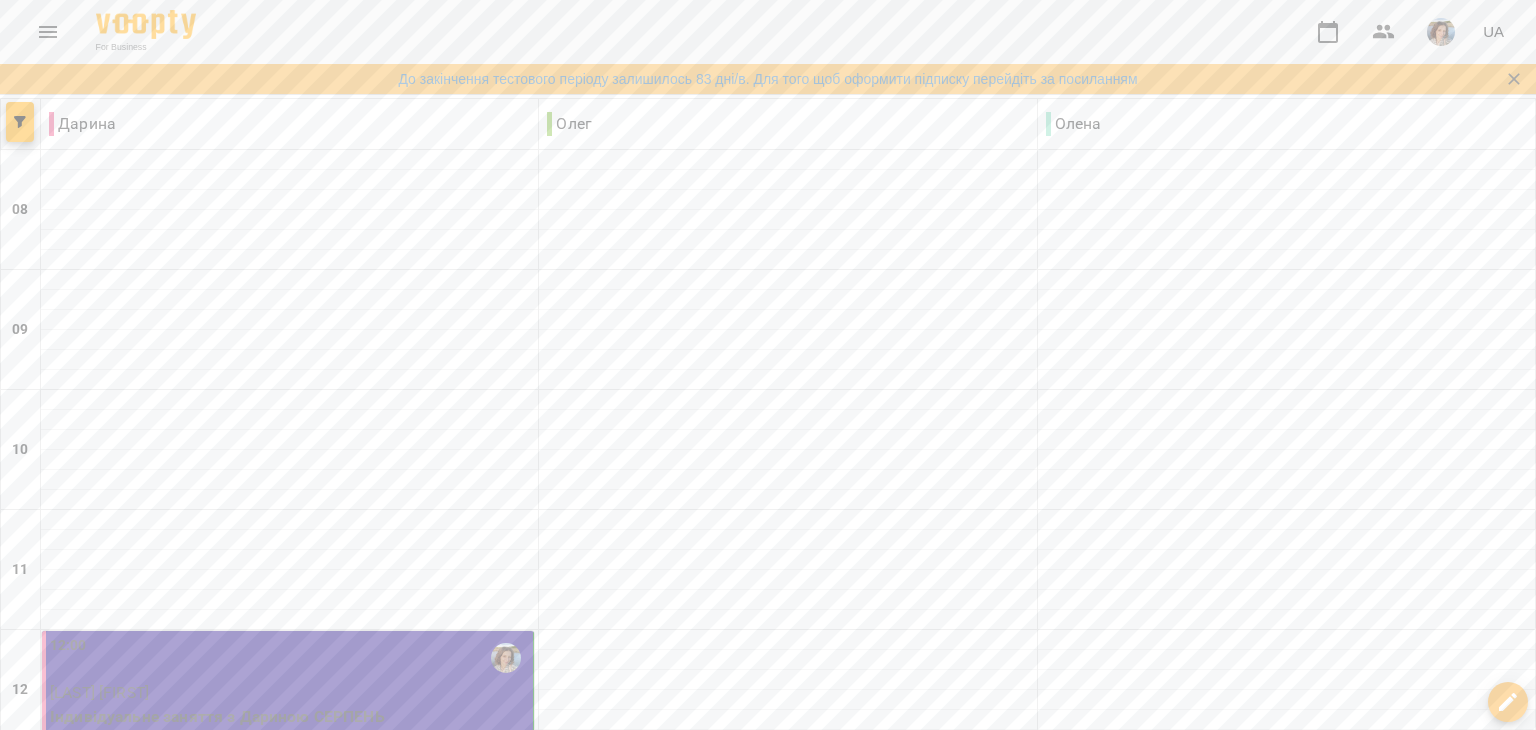 scroll, scrollTop: 800, scrollLeft: 0, axis: vertical 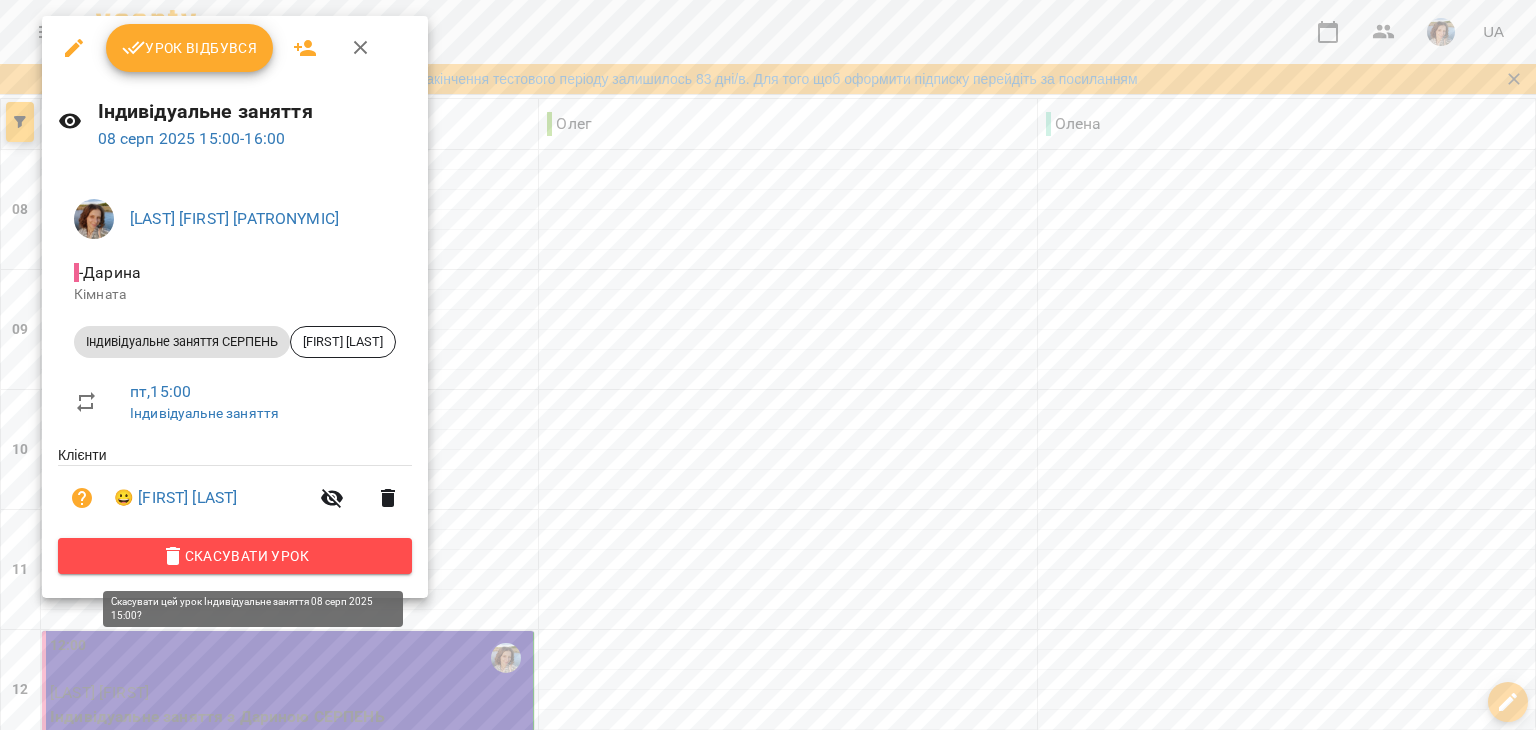 click on "Скасувати Урок" at bounding box center (235, 556) 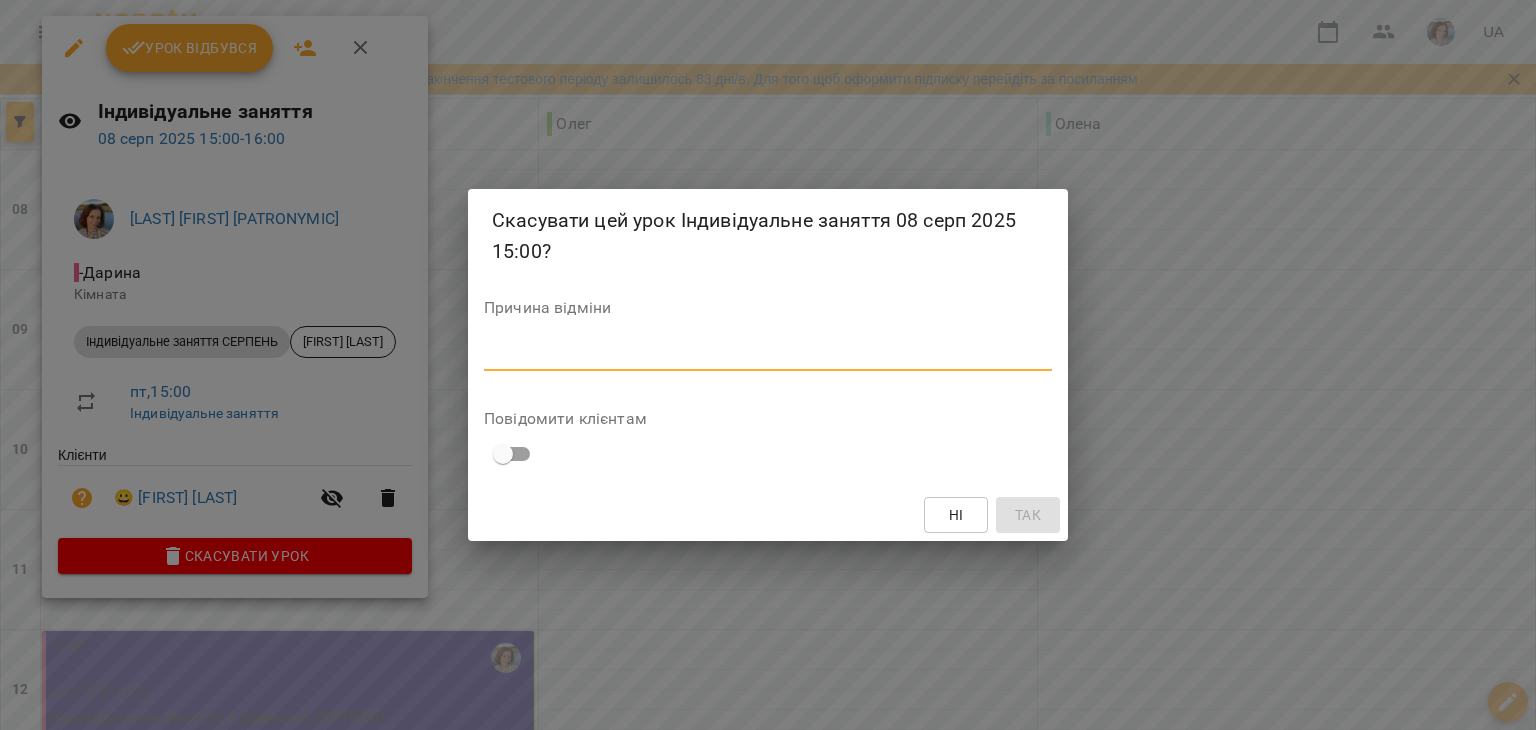 click at bounding box center (768, 354) 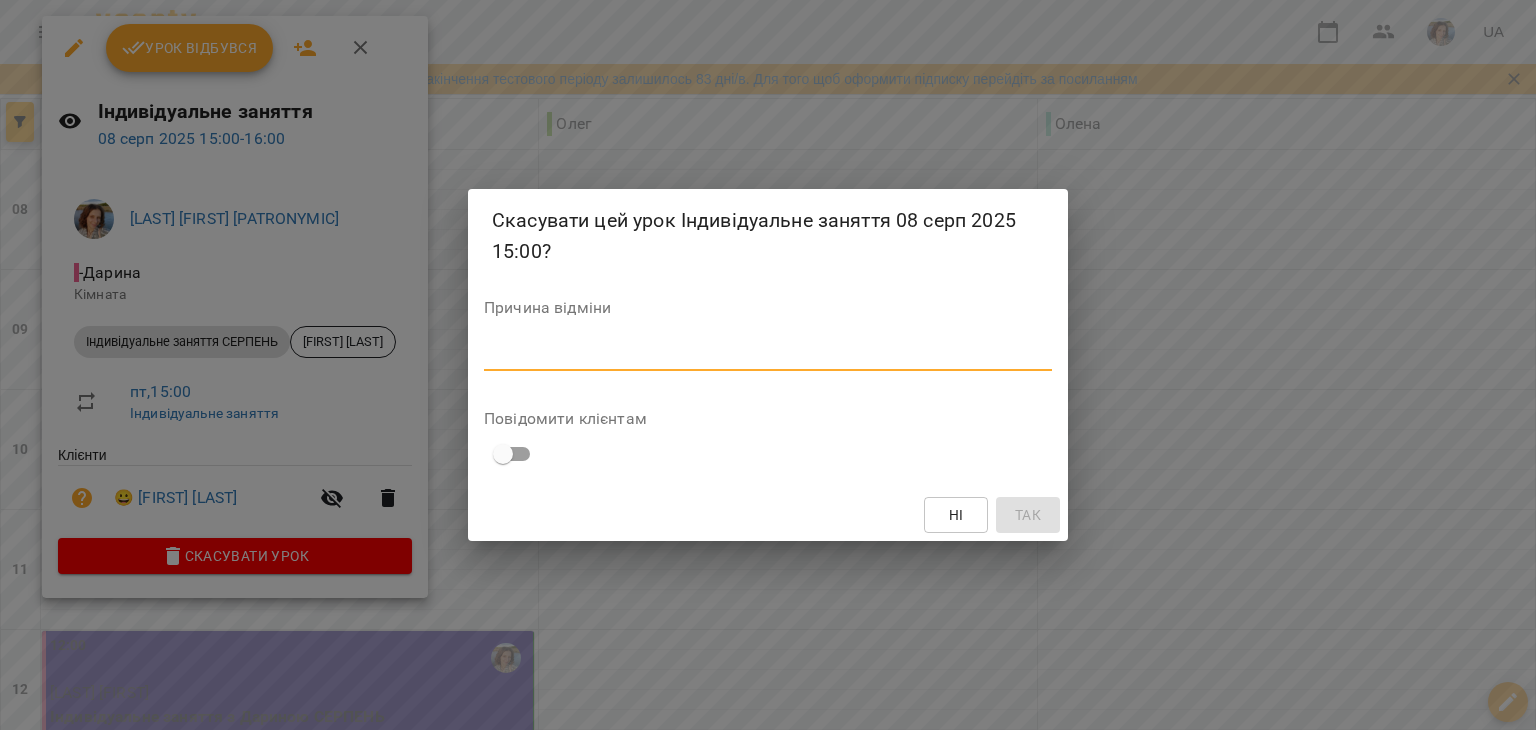 click on "Ні Так" at bounding box center (768, 515) 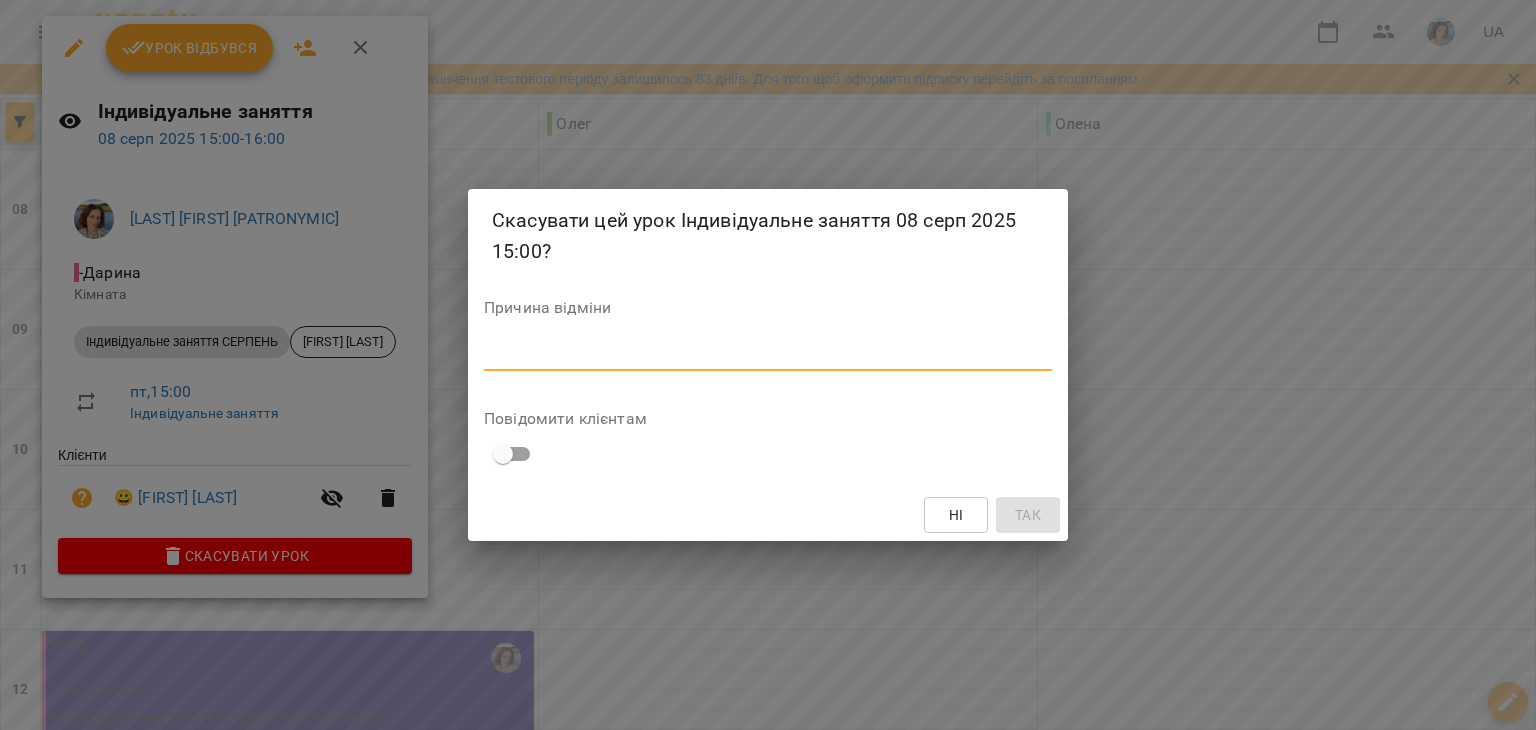 click at bounding box center (768, 354) 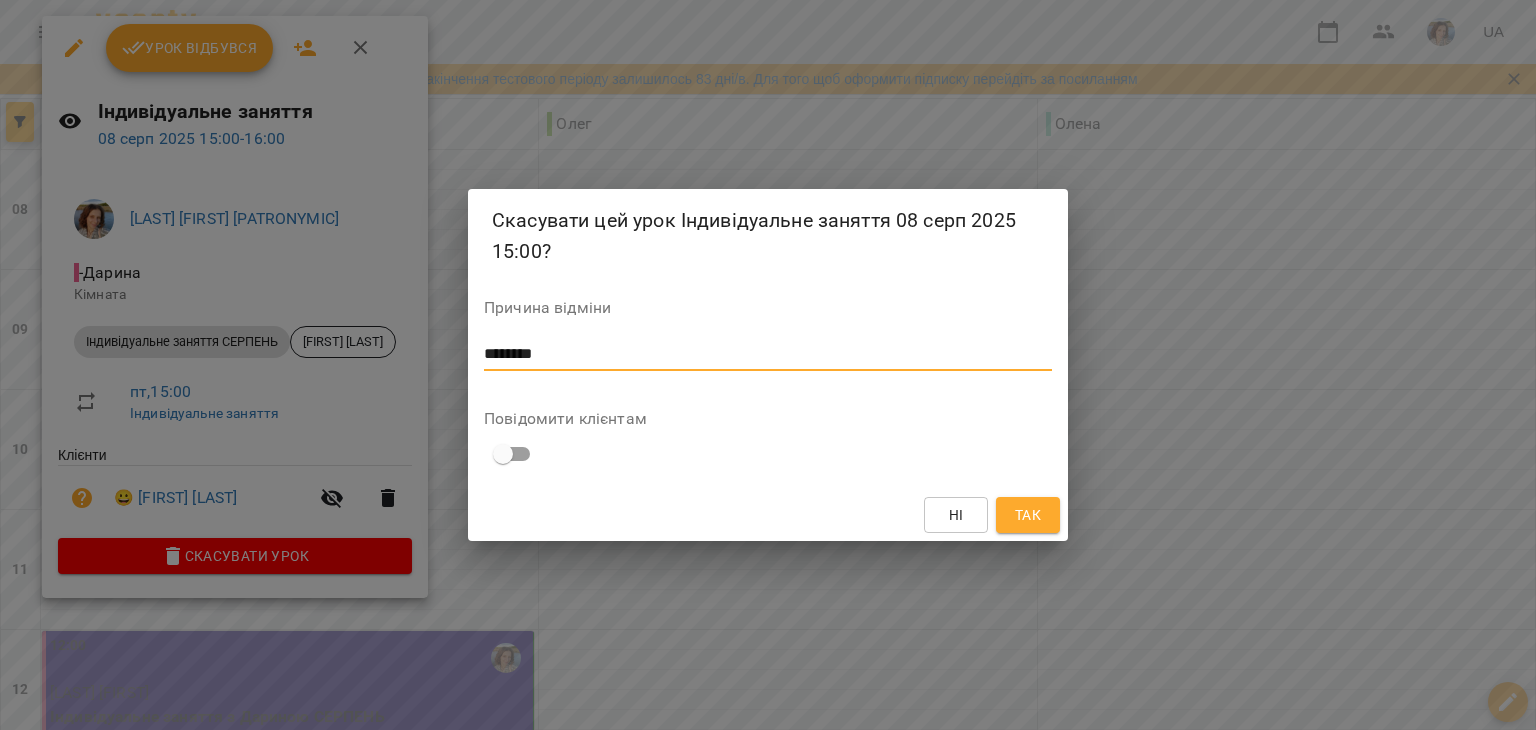 type on "********" 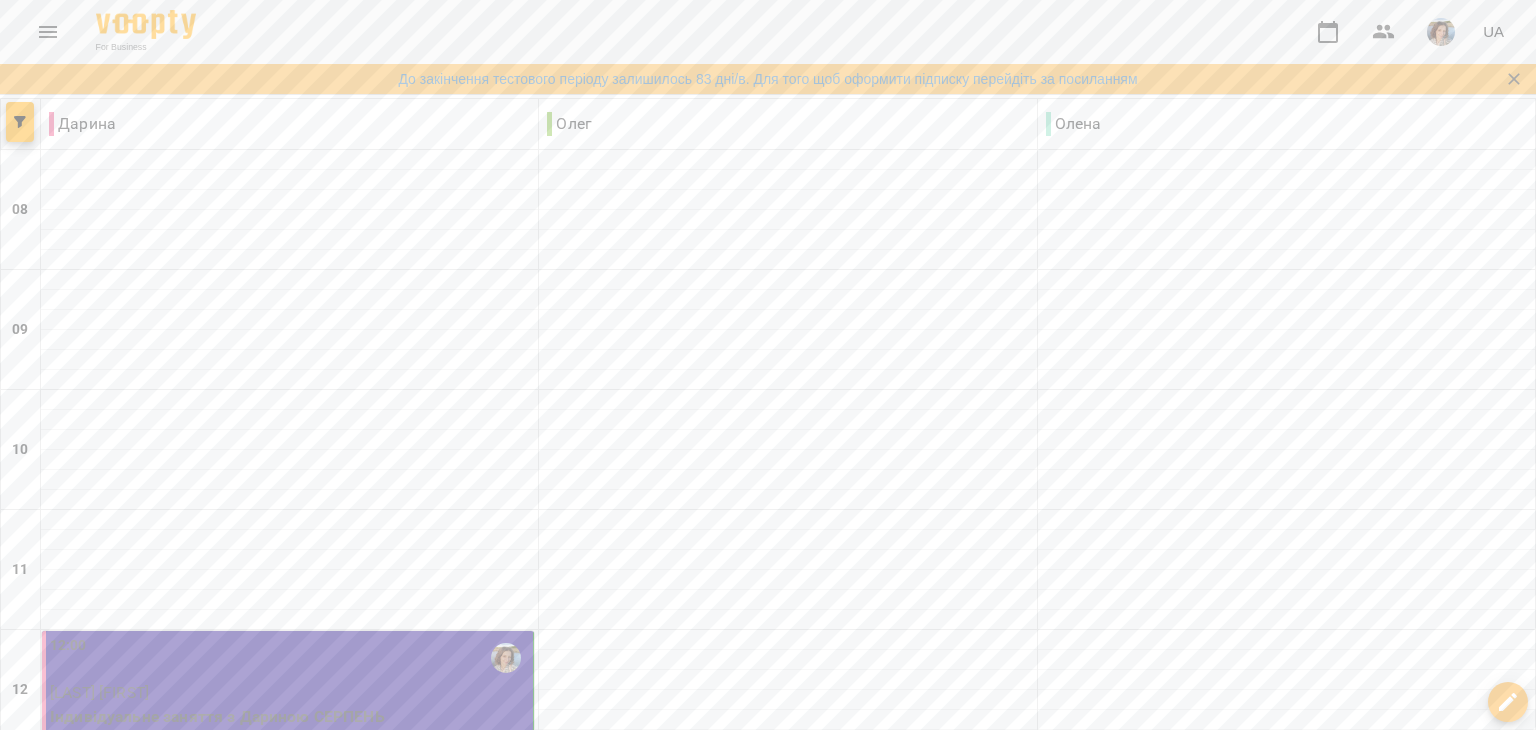 scroll, scrollTop: 392, scrollLeft: 0, axis: vertical 